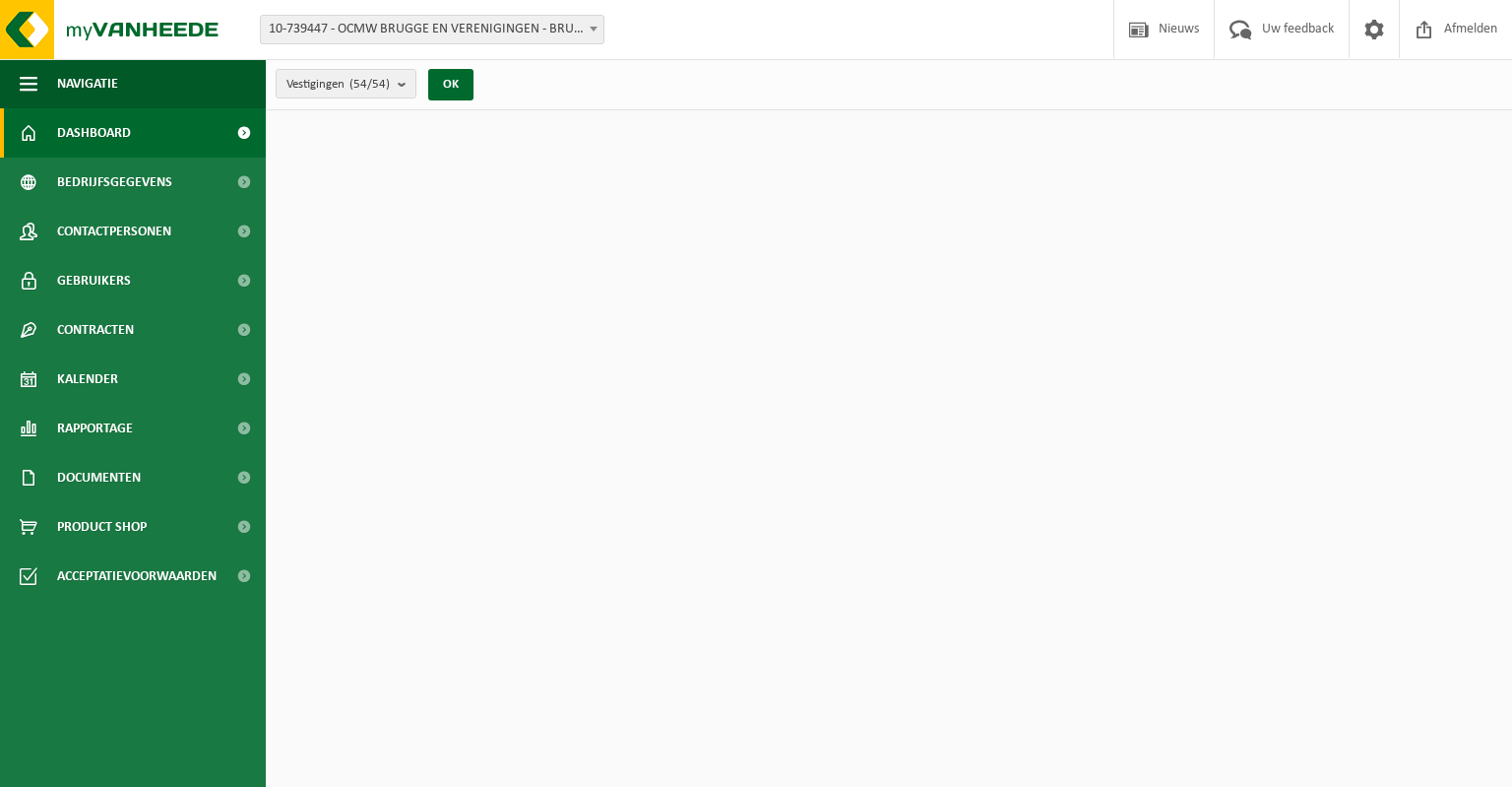 scroll, scrollTop: 0, scrollLeft: 0, axis: both 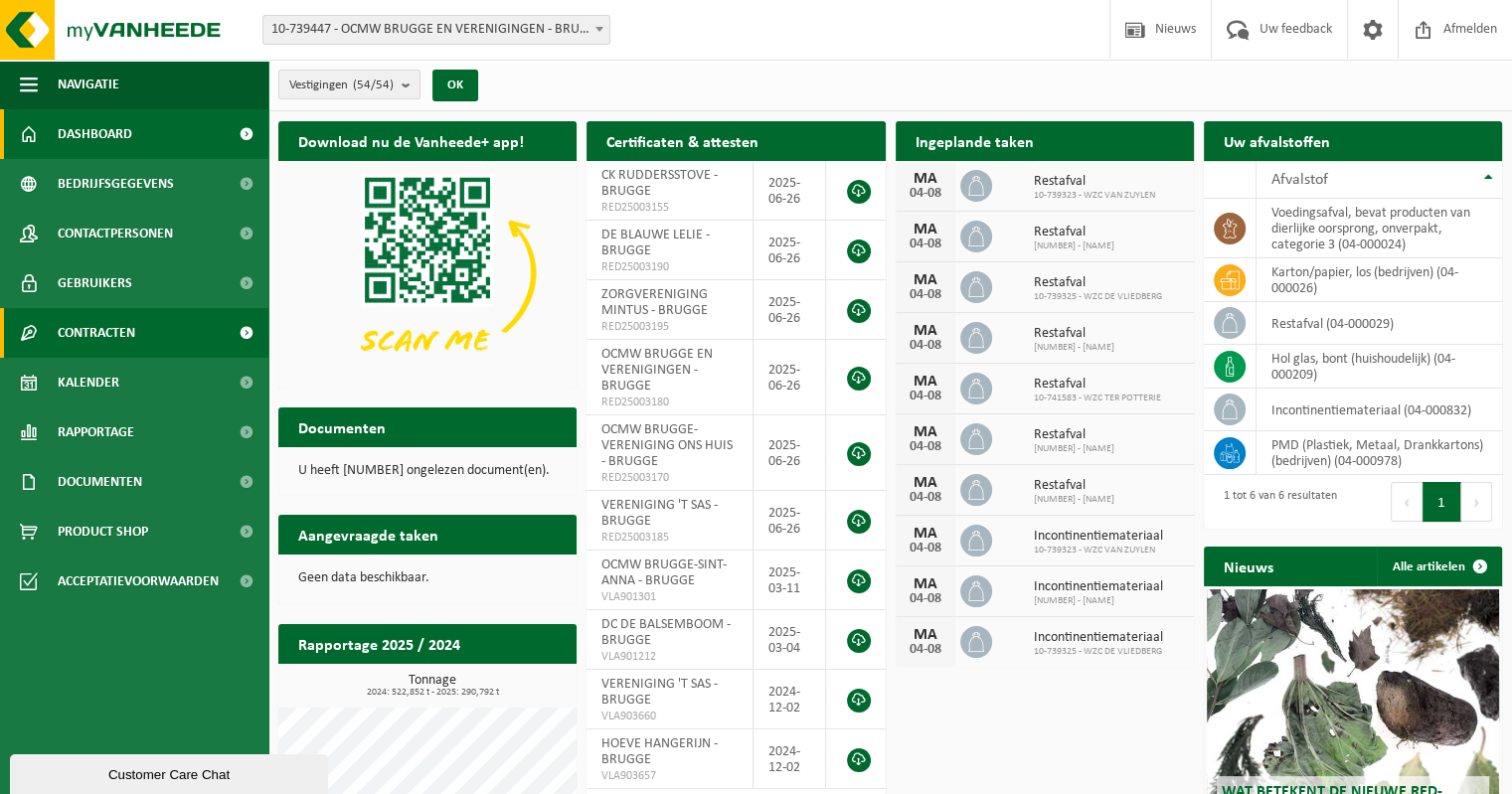 click on "Contracten" at bounding box center [96, 333] 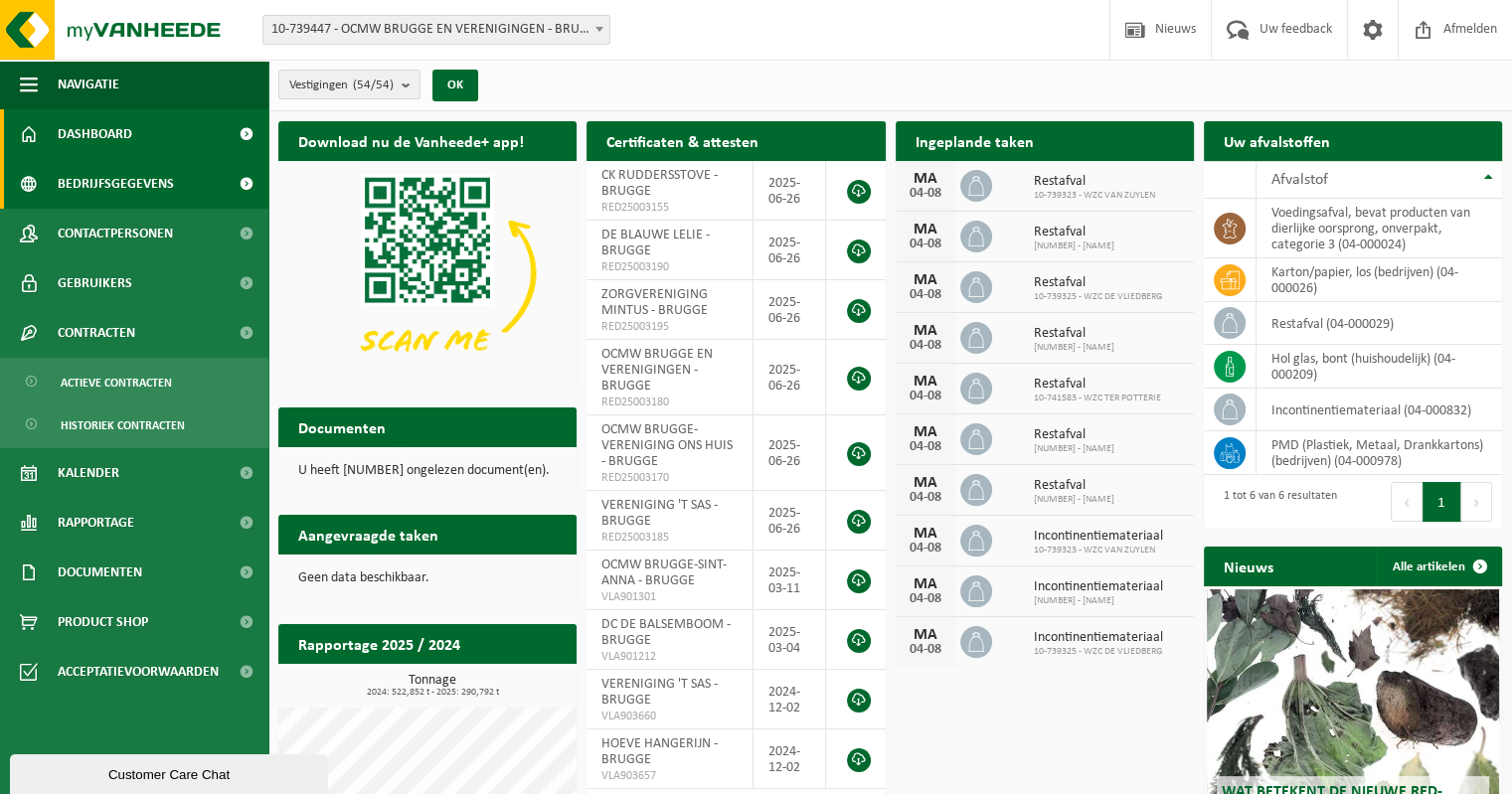 click on "Bedrijfsgegevens" at bounding box center [115, 184] 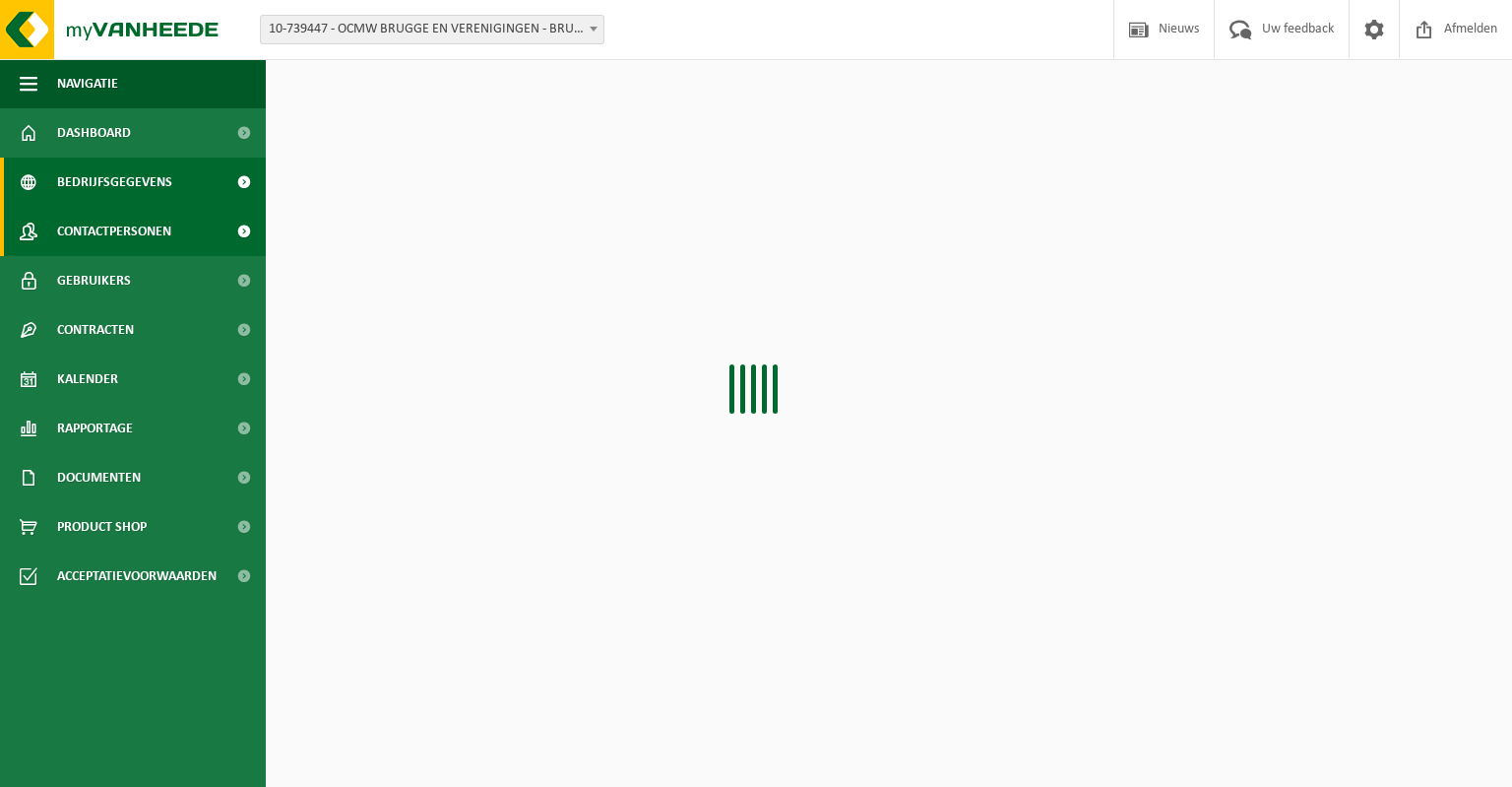 scroll, scrollTop: 0, scrollLeft: 0, axis: both 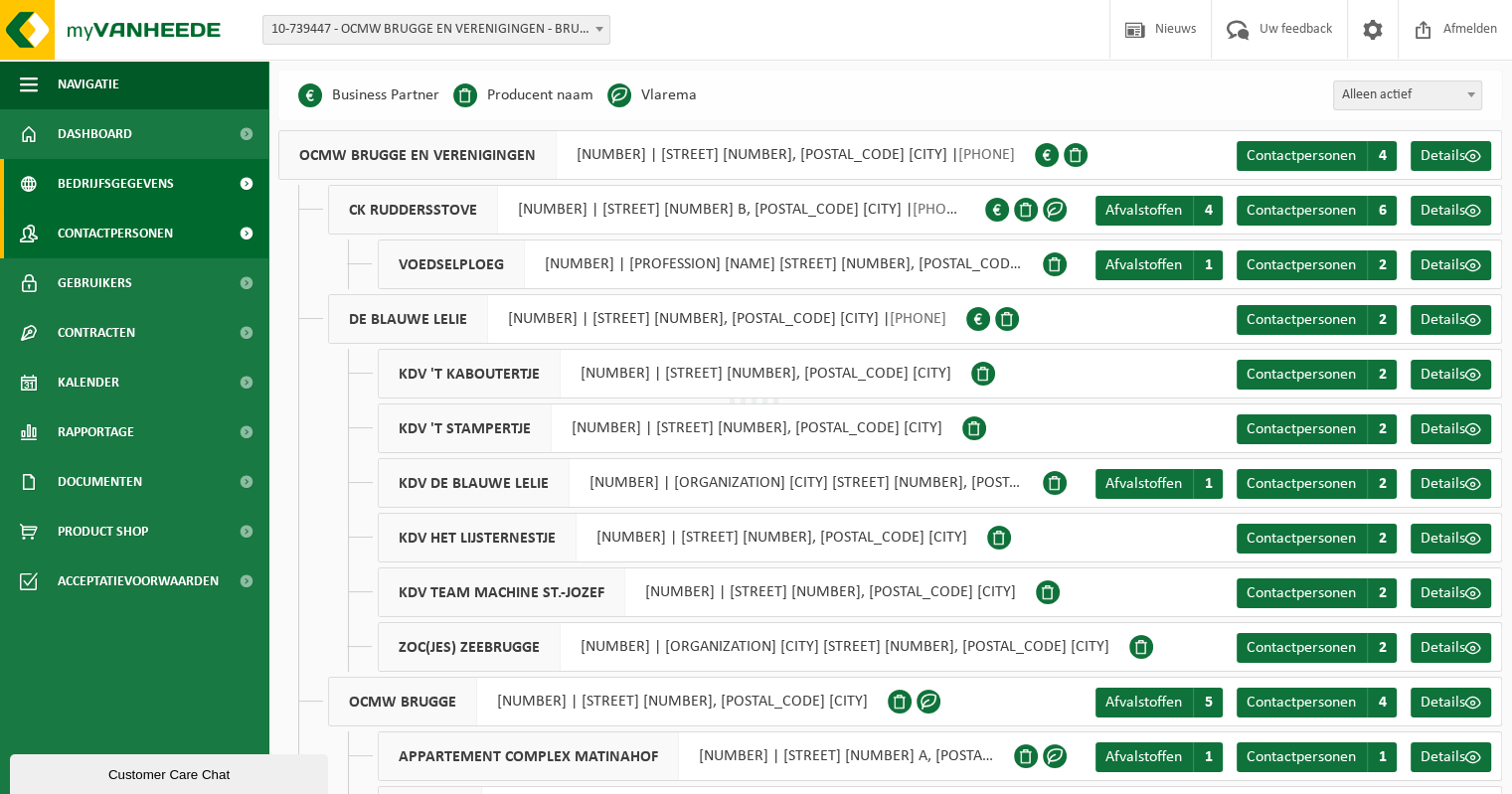 click on "Contactpersonen" at bounding box center [115, 234] 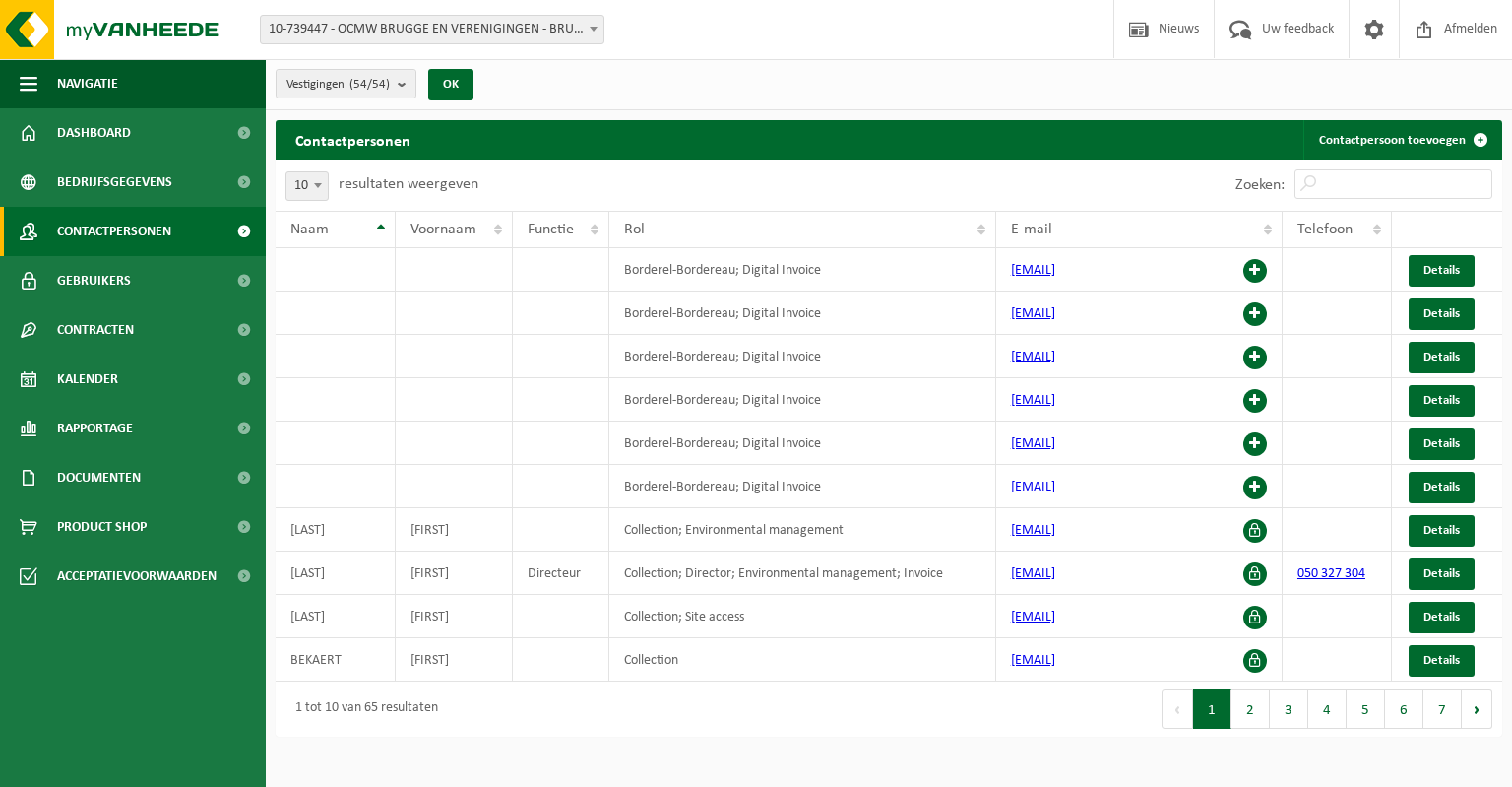 scroll, scrollTop: 0, scrollLeft: 0, axis: both 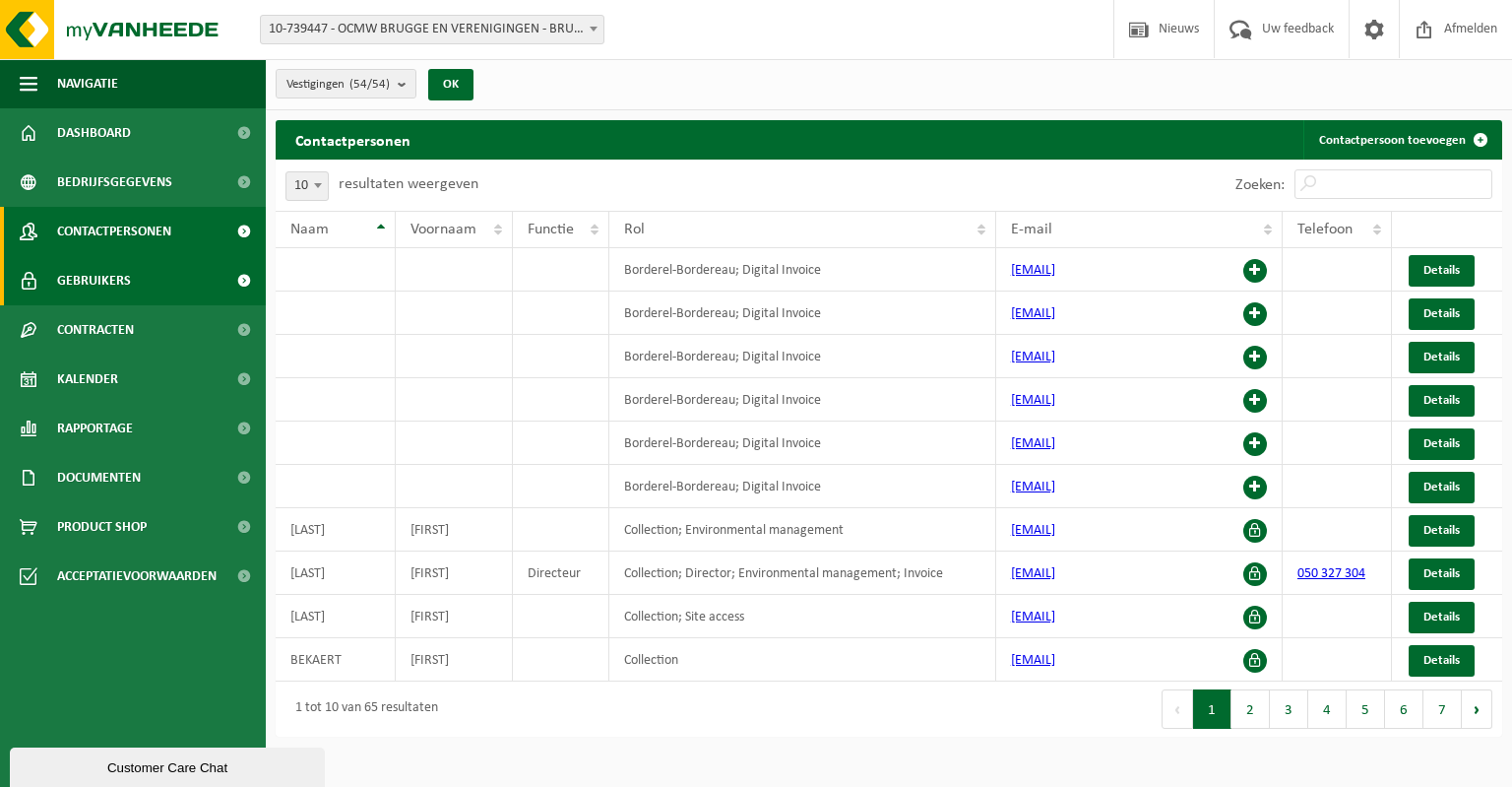 click on "Gebruikers" at bounding box center [94, 281] 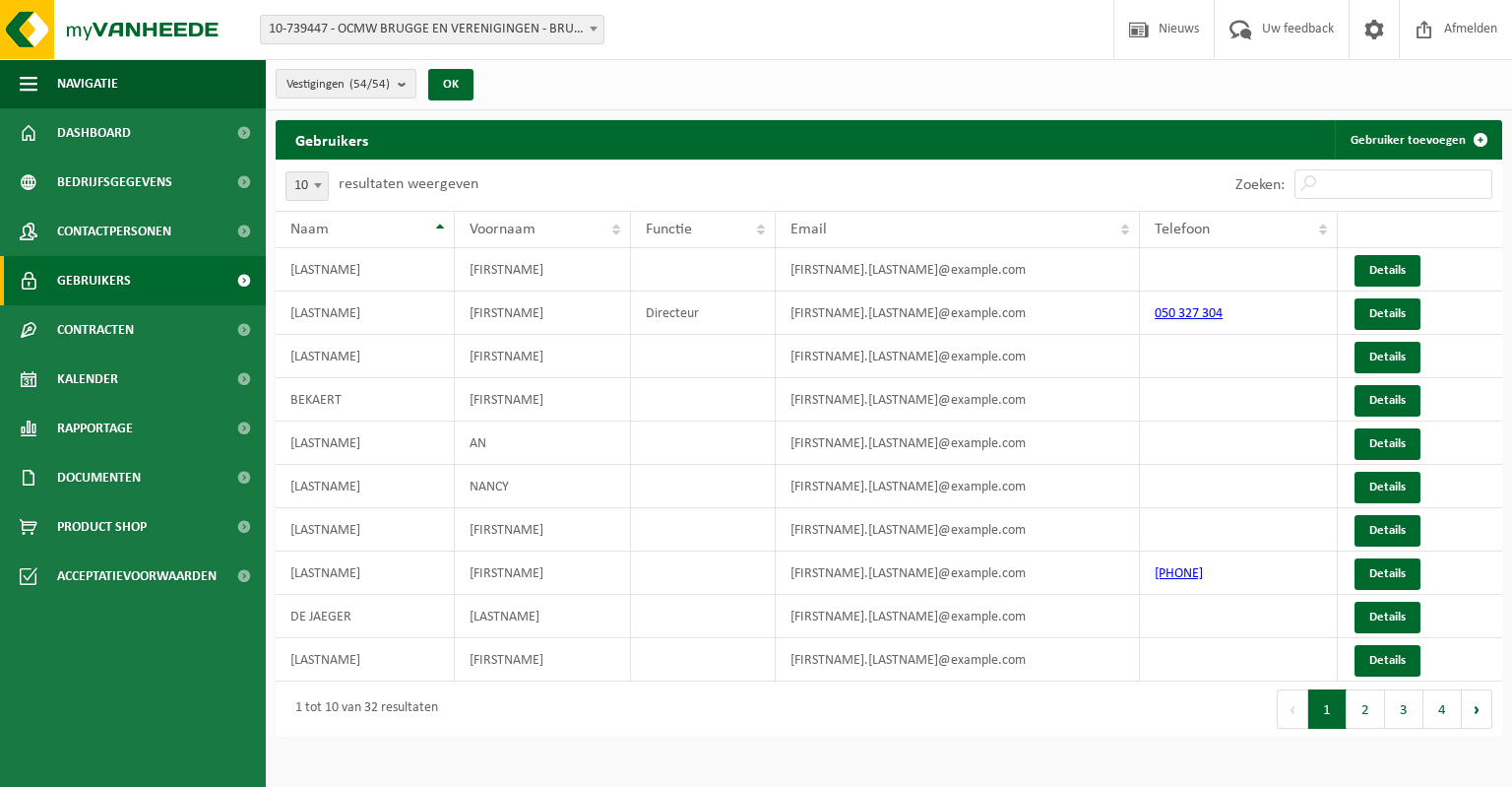 scroll, scrollTop: 0, scrollLeft: 0, axis: both 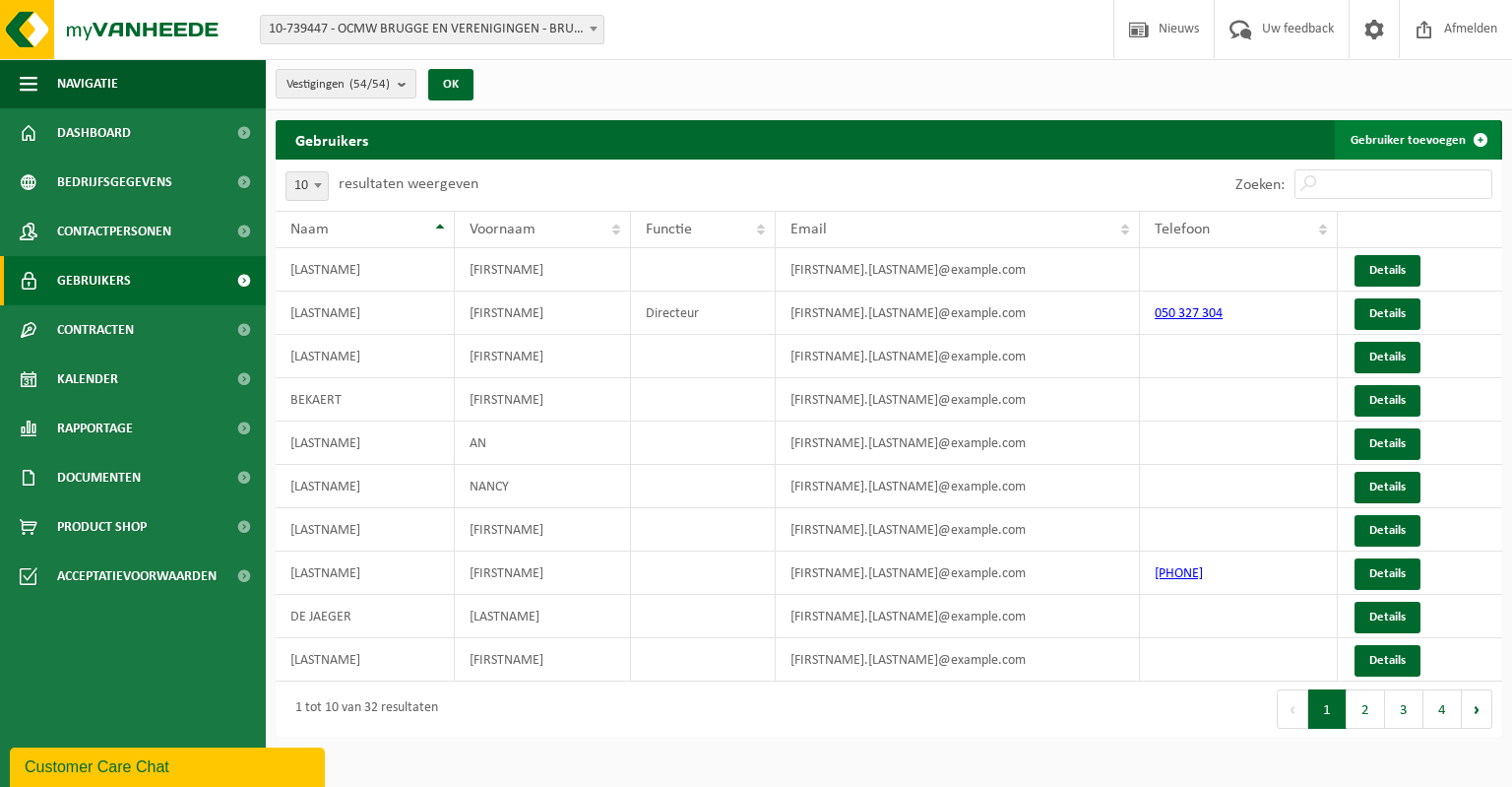 click on "Gebruiker toevoegen" at bounding box center (1418, 140) 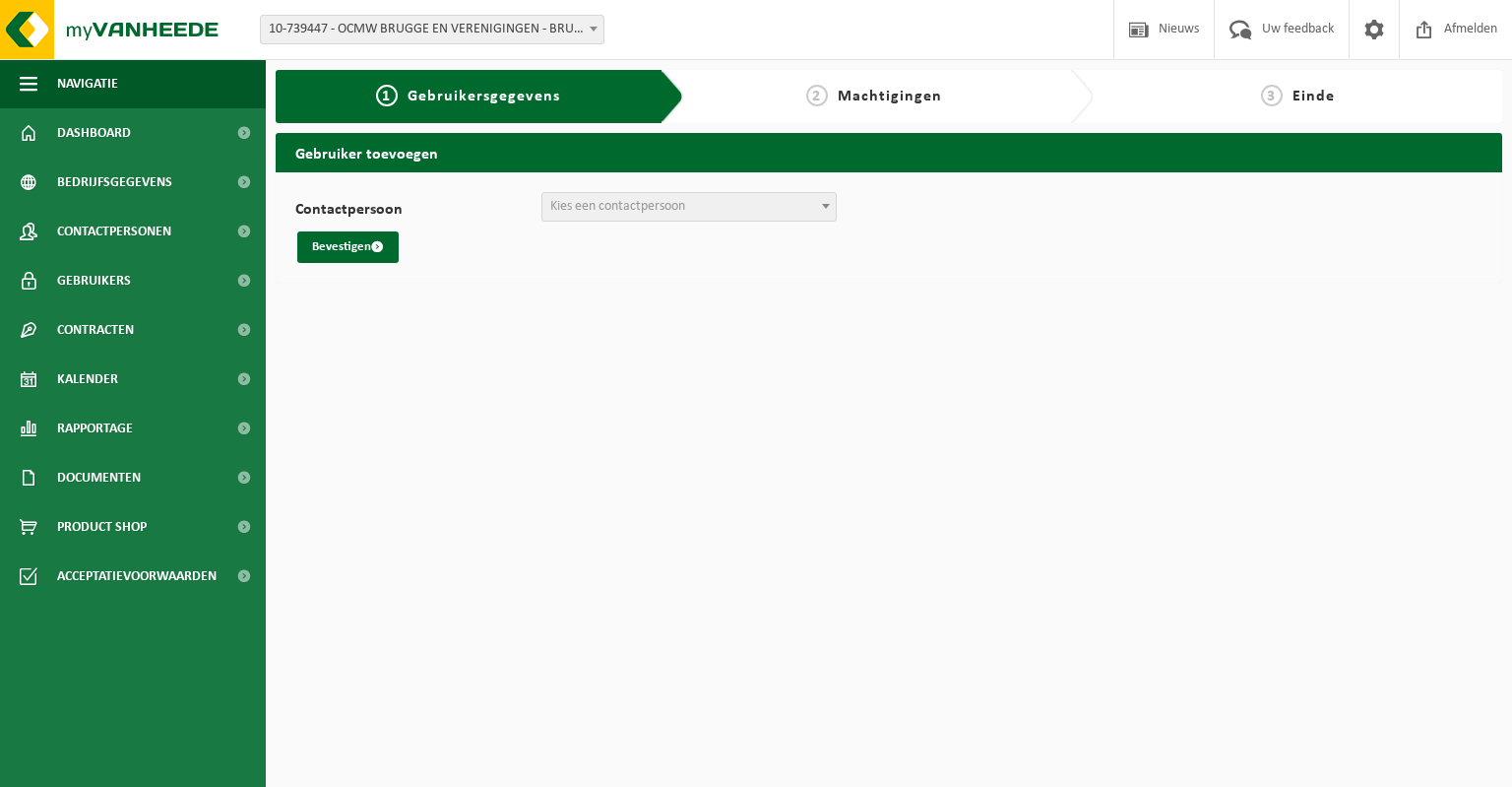 scroll, scrollTop: 0, scrollLeft: 0, axis: both 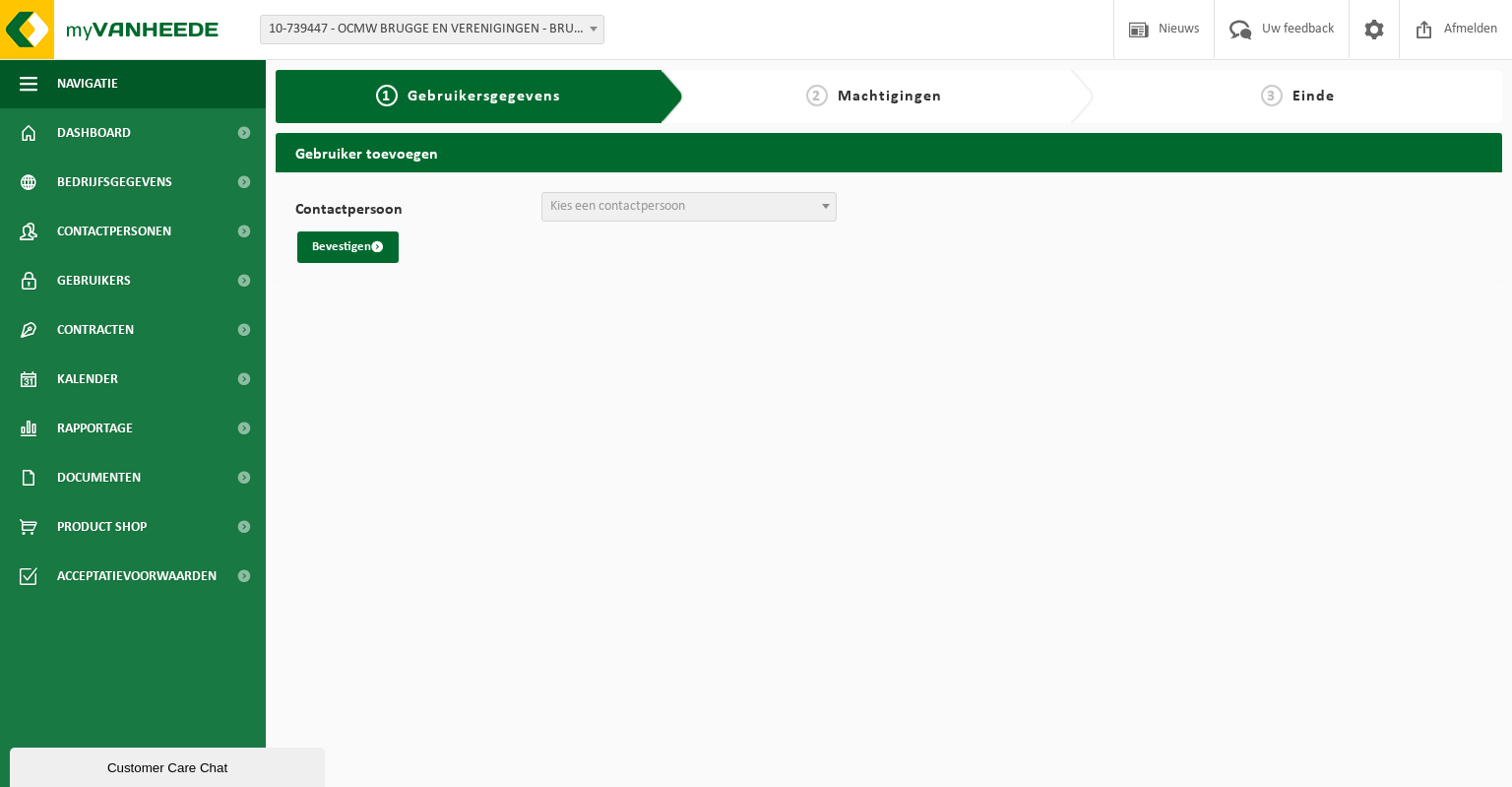 click at bounding box center [826, 206] 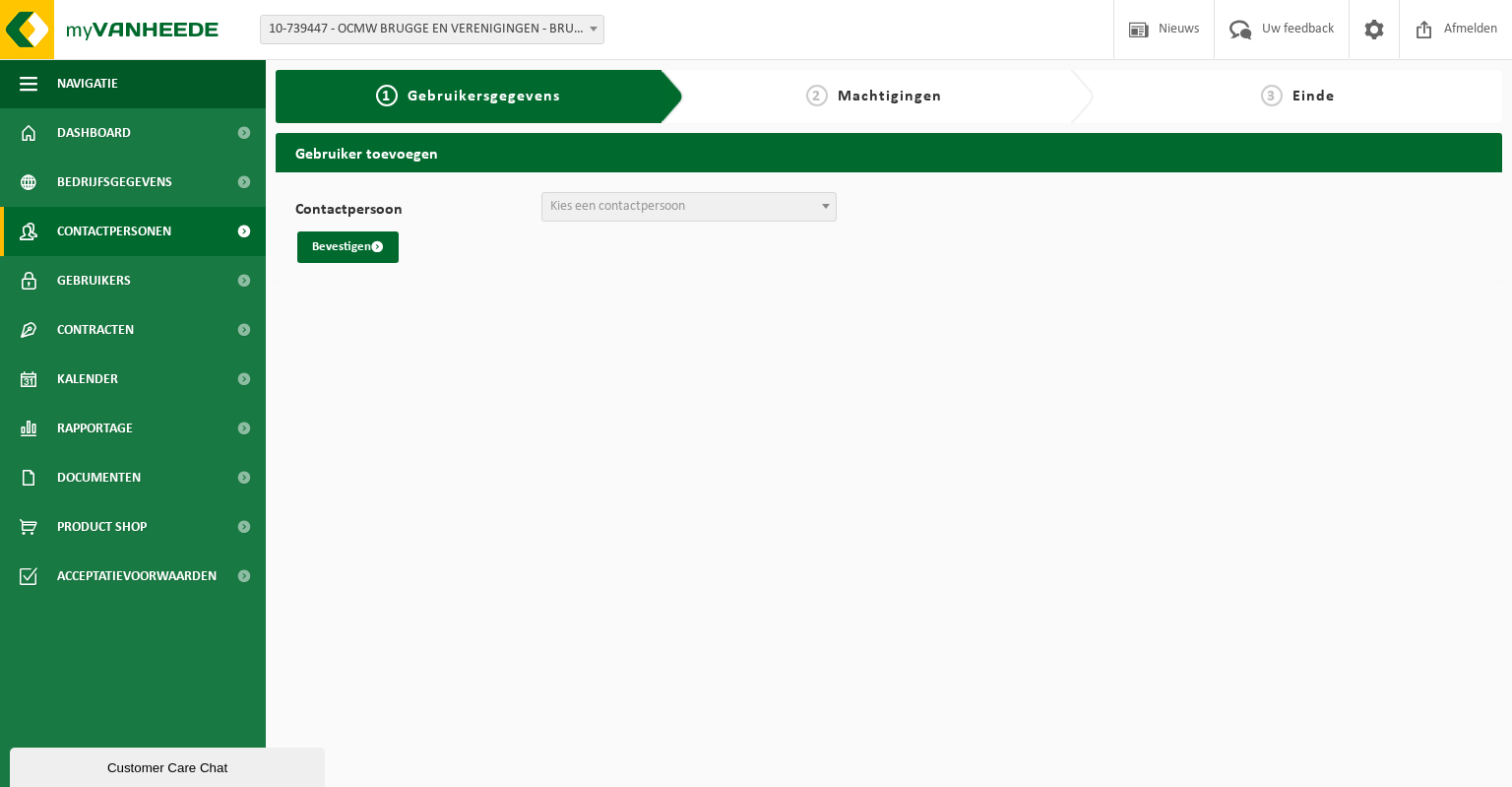 click on "Contactpersonen" at bounding box center (114, 231) 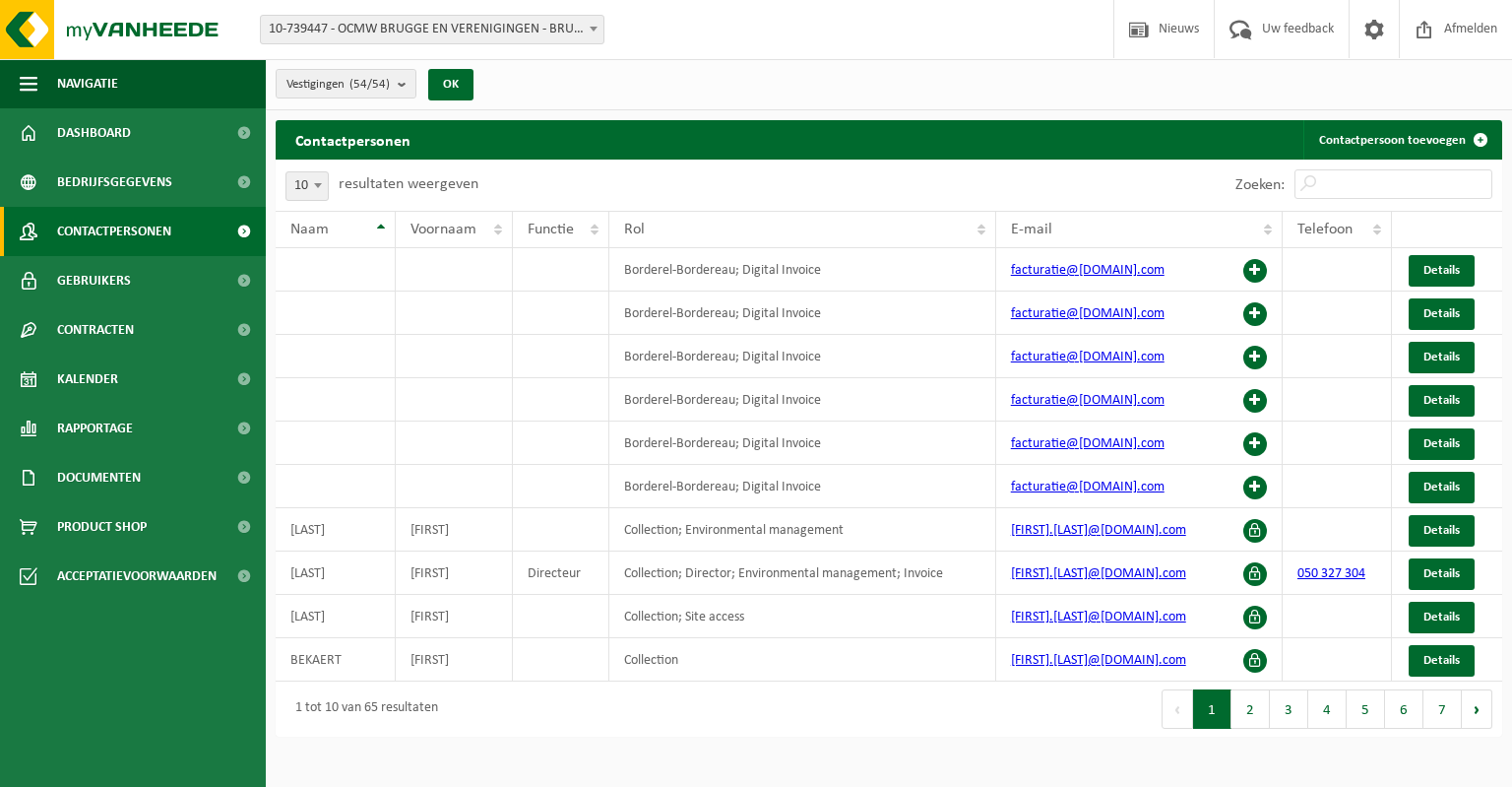 scroll, scrollTop: 0, scrollLeft: 0, axis: both 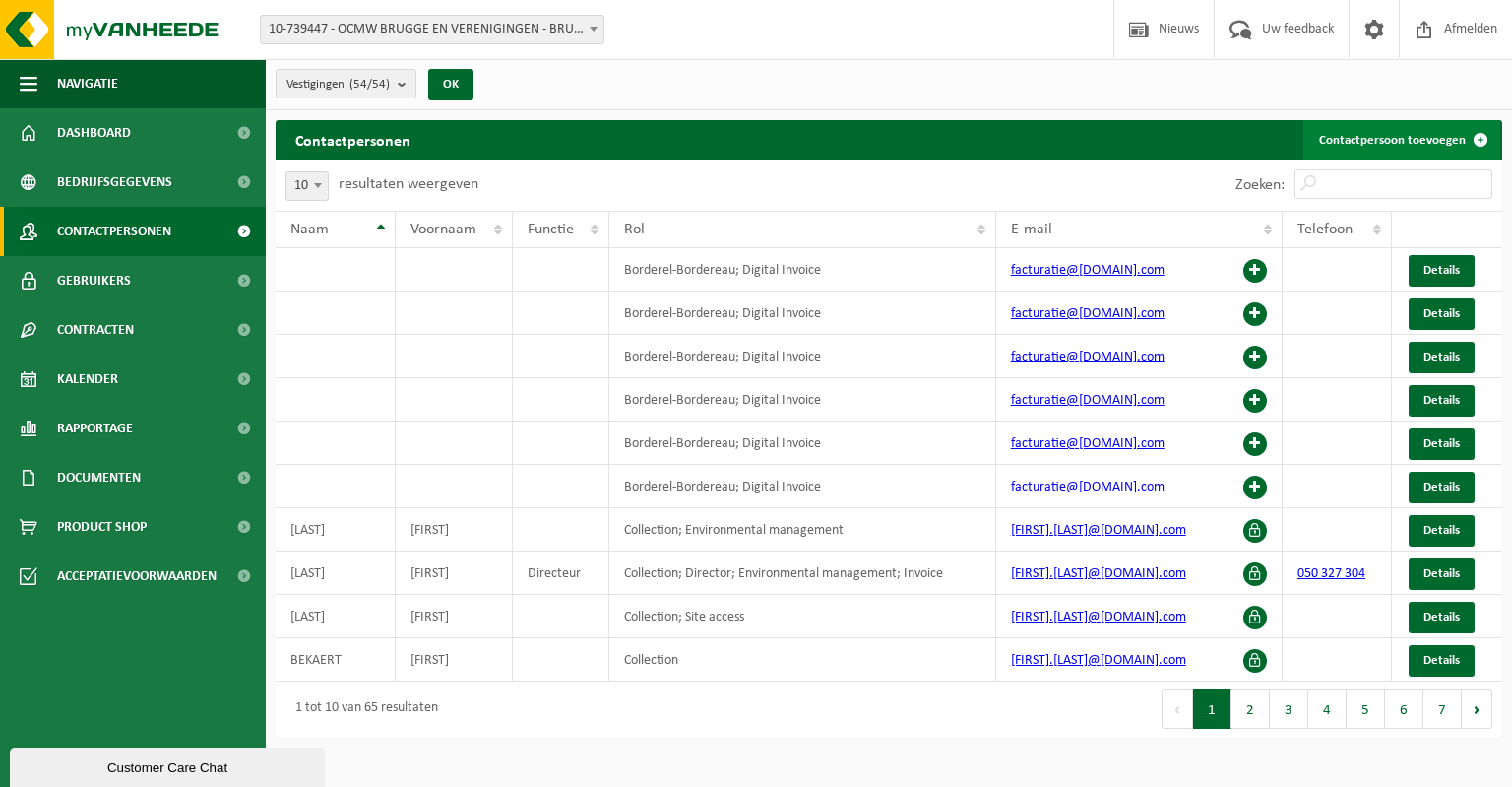 click on "Contactpersoon toevoegen" at bounding box center (1402, 140) 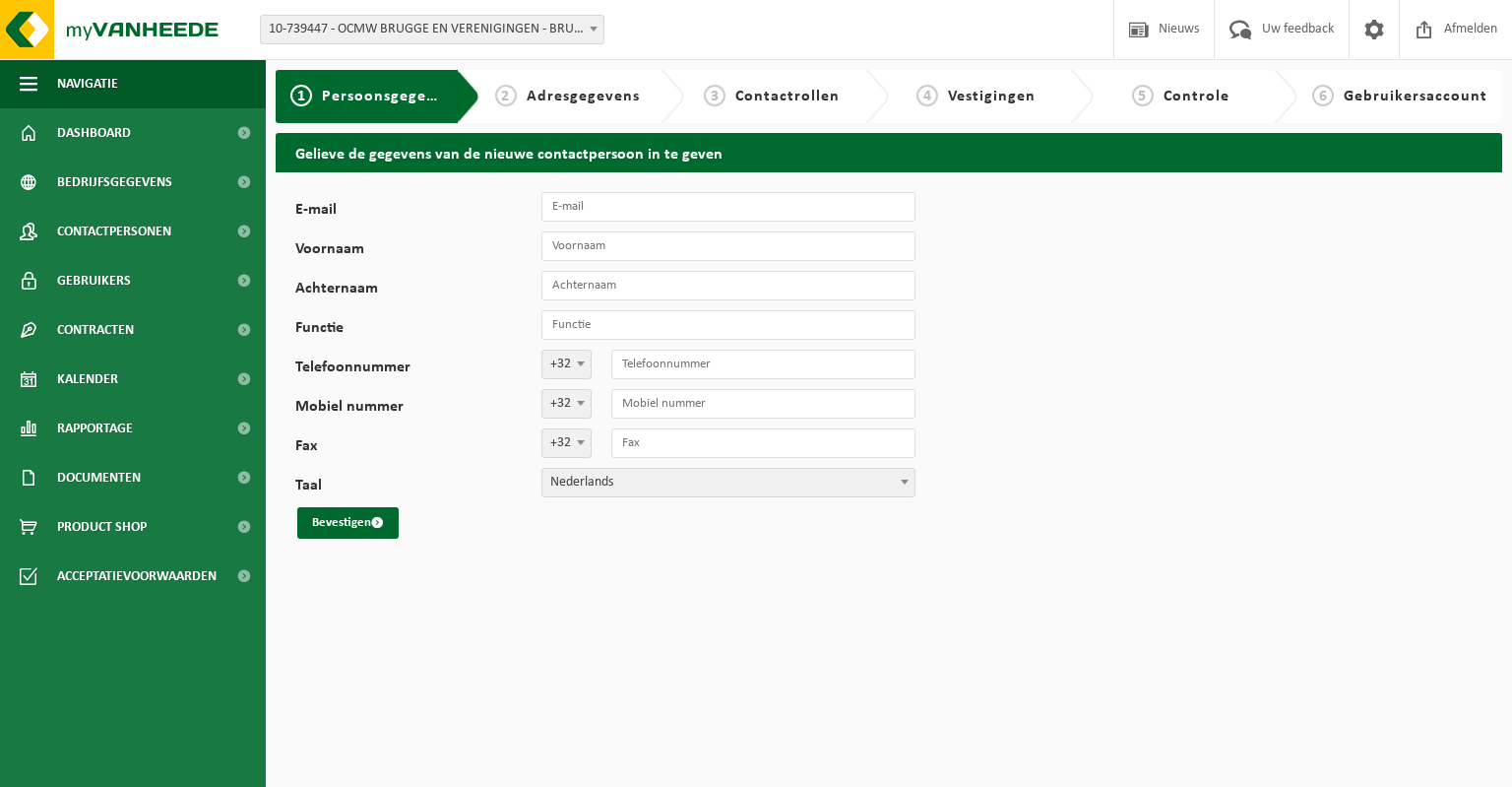 scroll, scrollTop: 0, scrollLeft: 0, axis: both 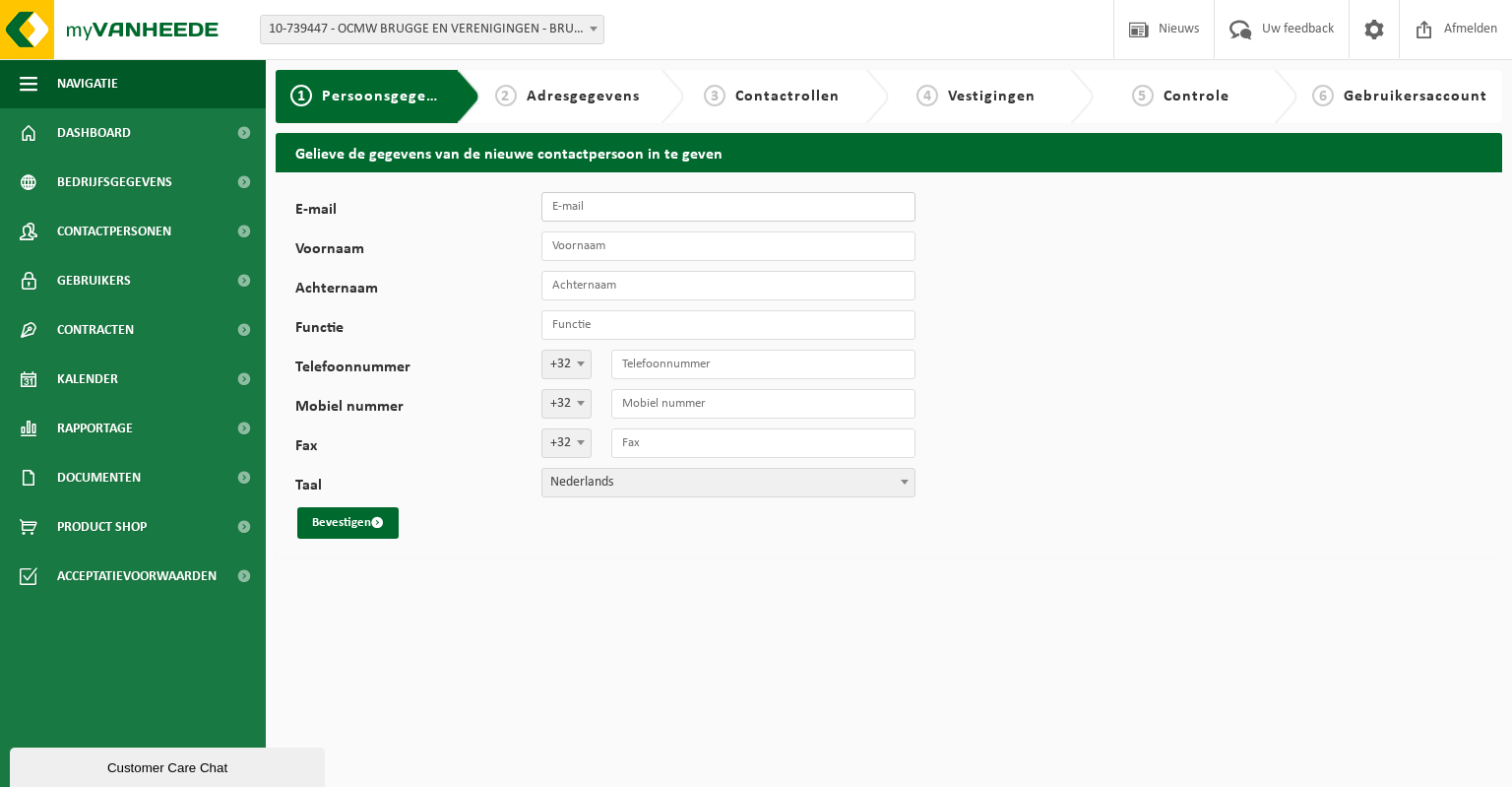 click on "E-mail" at bounding box center [728, 207] 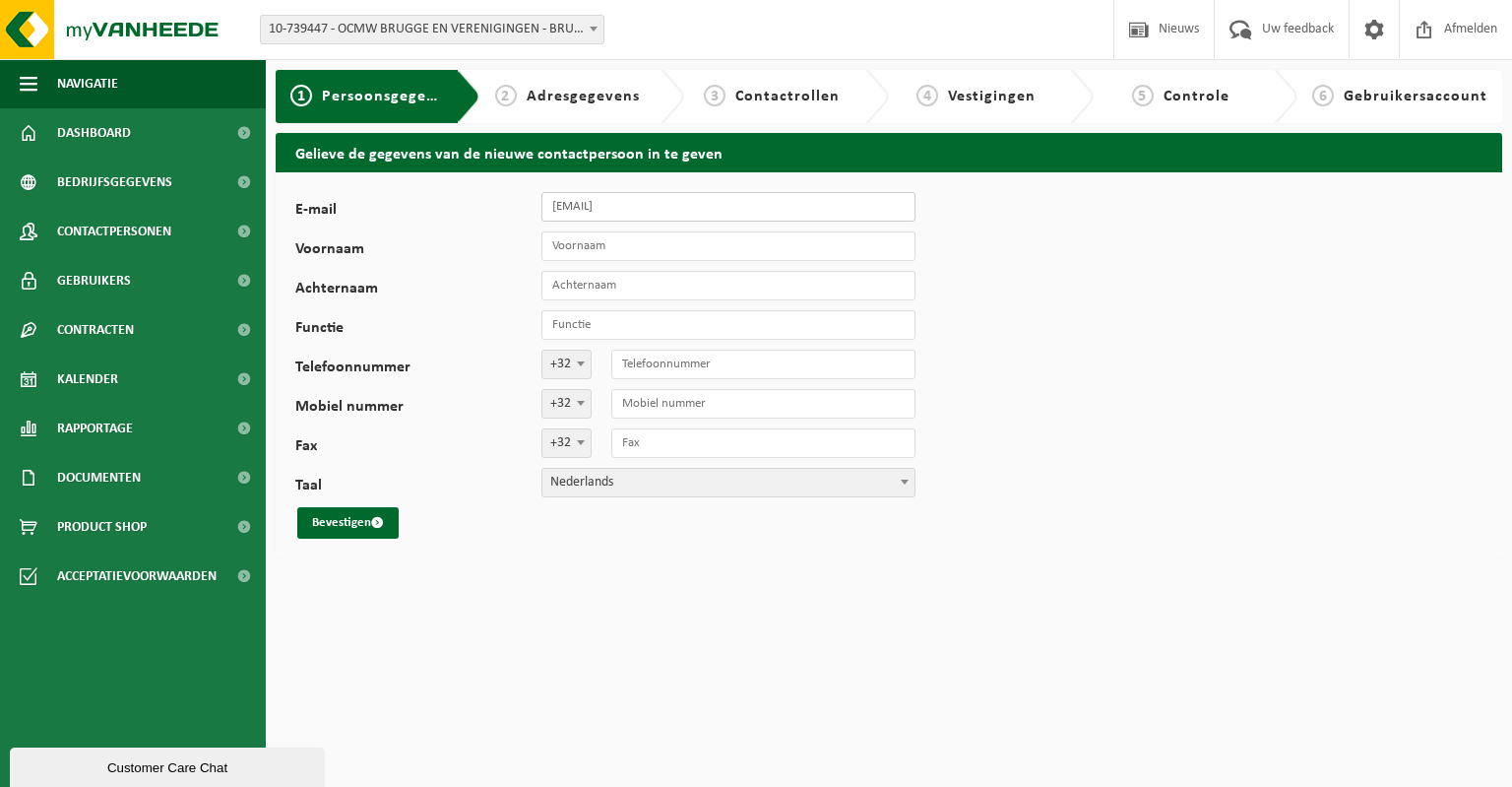 type on "[EMAIL]" 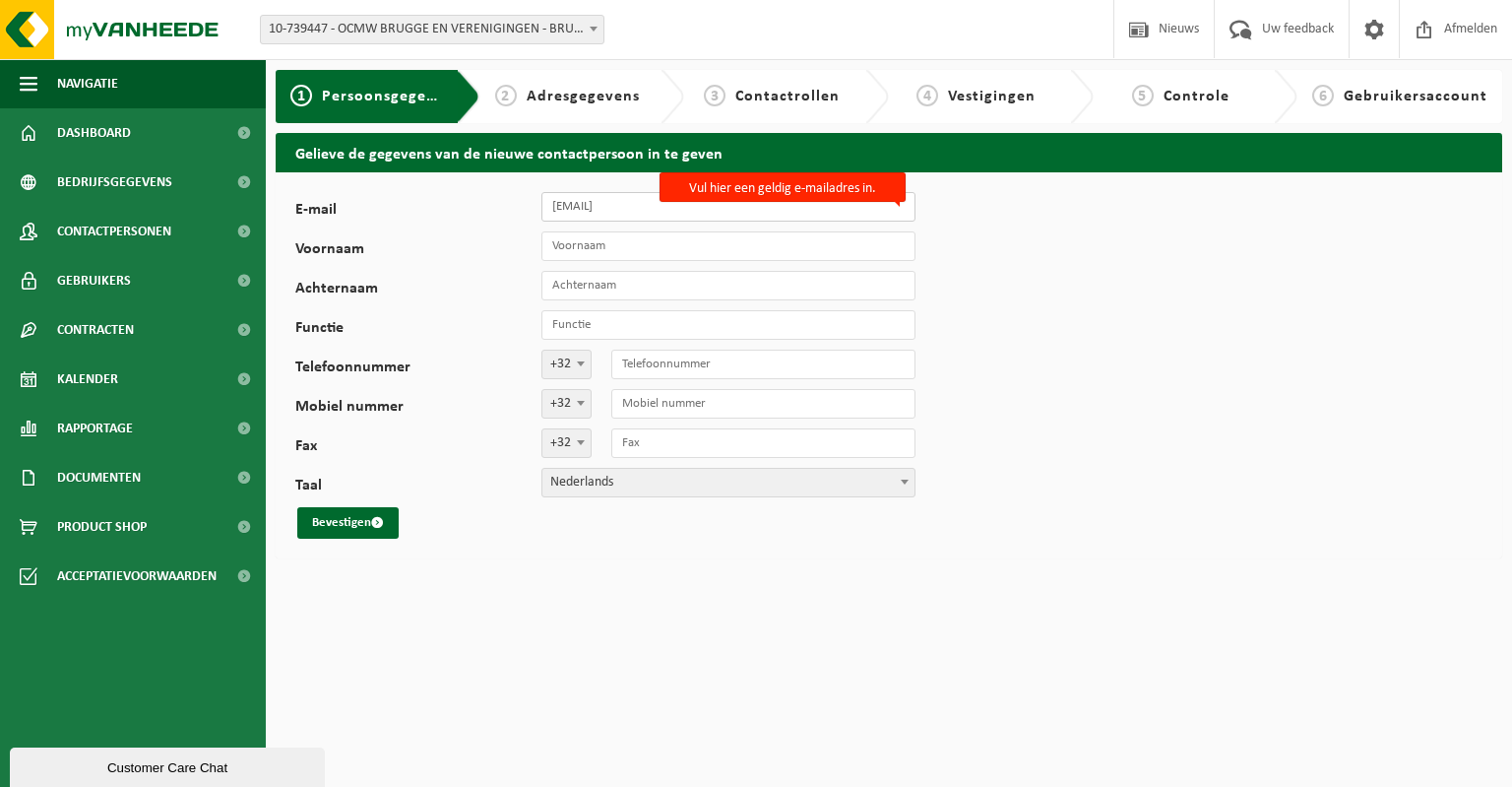 click on "[EMAIL]" at bounding box center (728, 207) 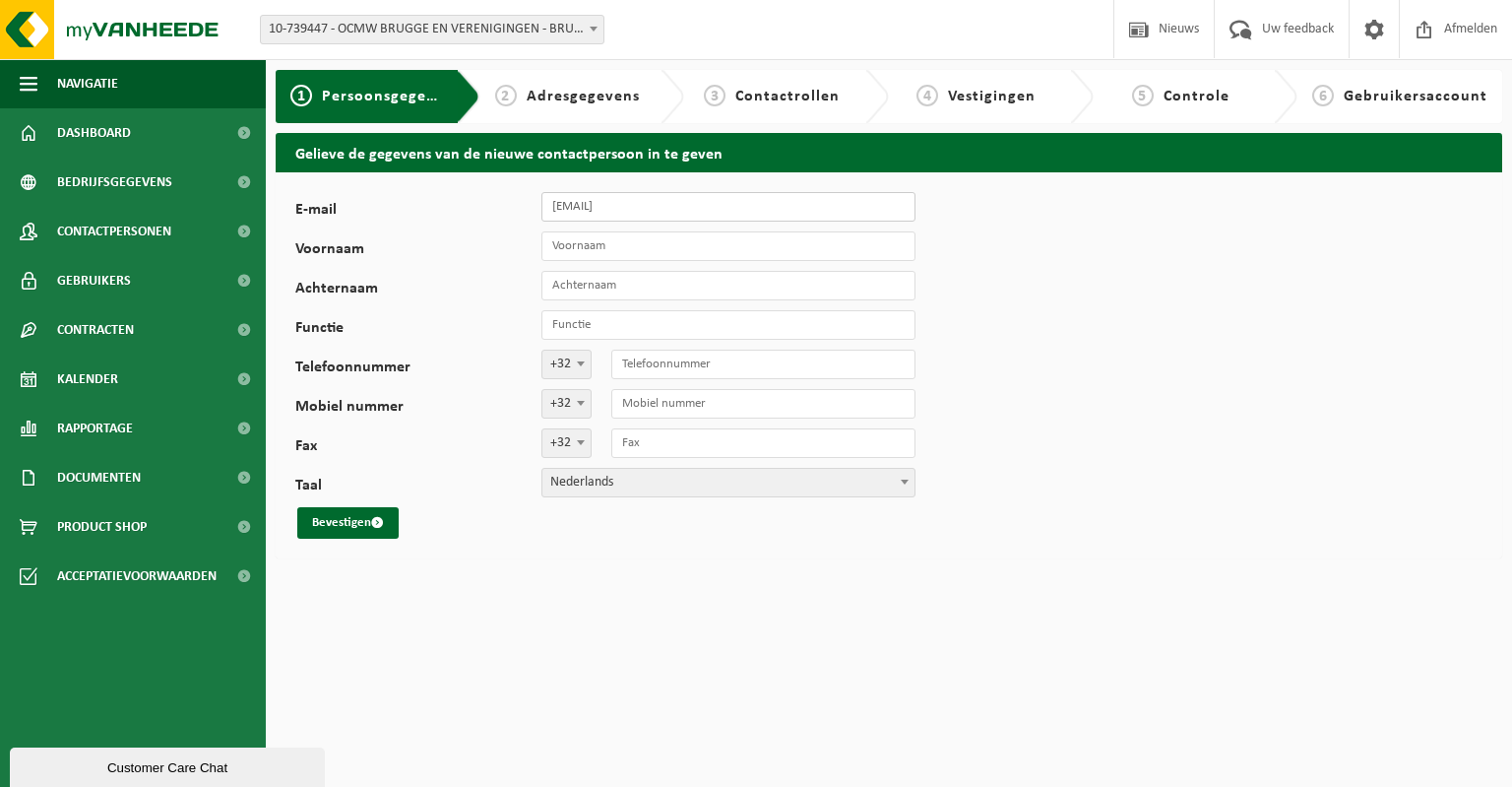 type on "[FIRST].[LAST]@[example.com]" 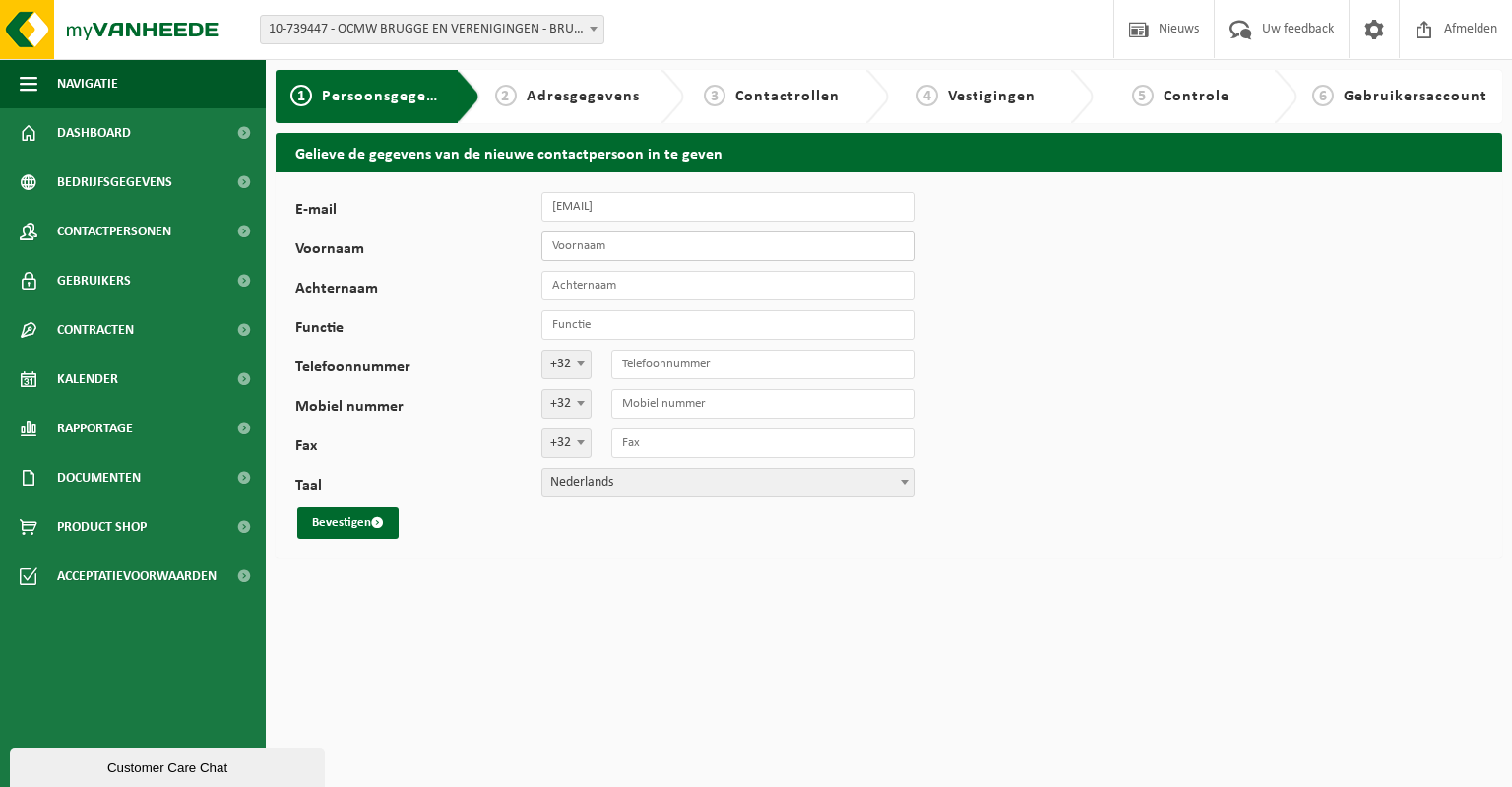 click on "Voornaam" at bounding box center [728, 246] 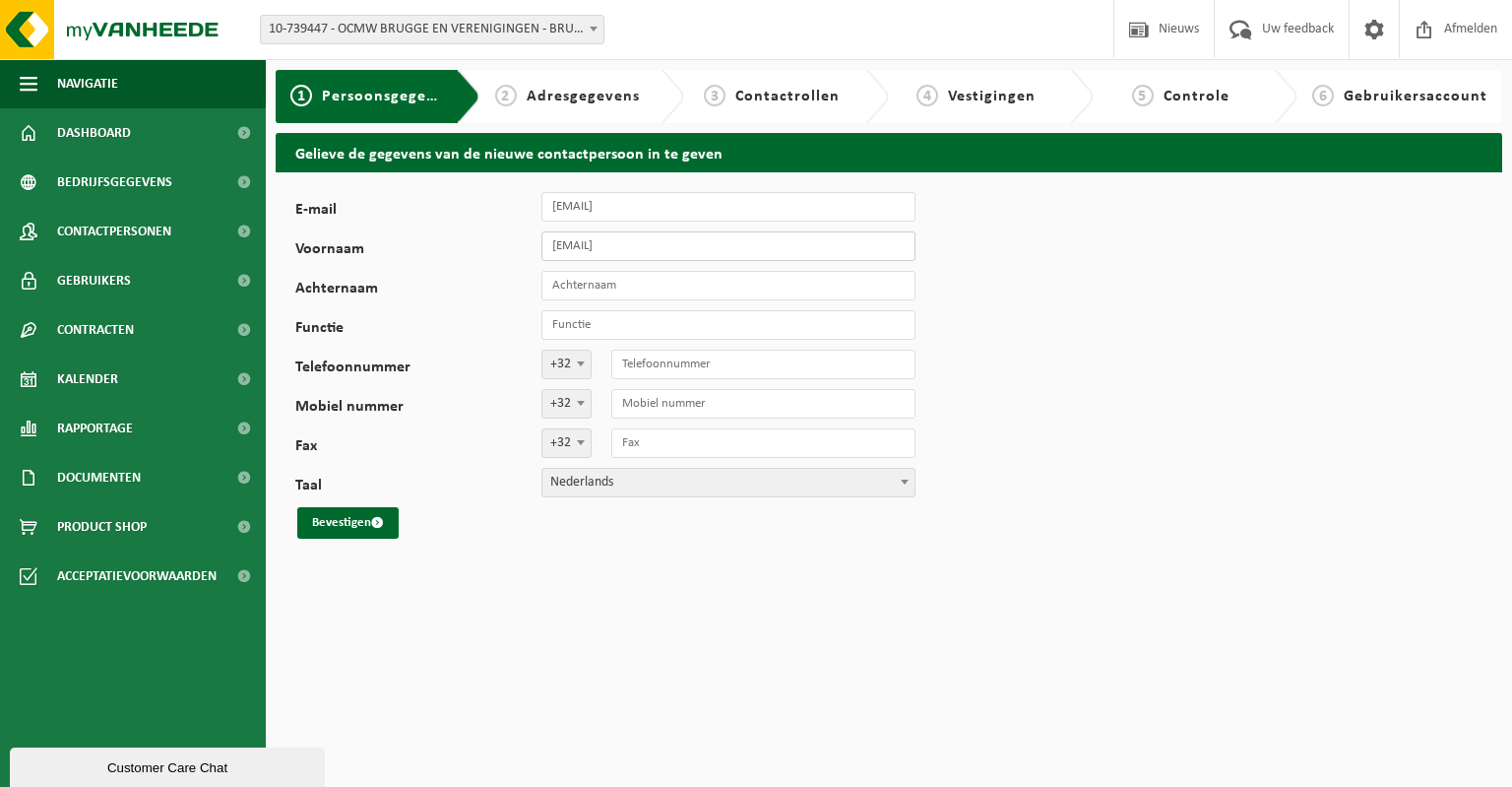 type on "Inge" 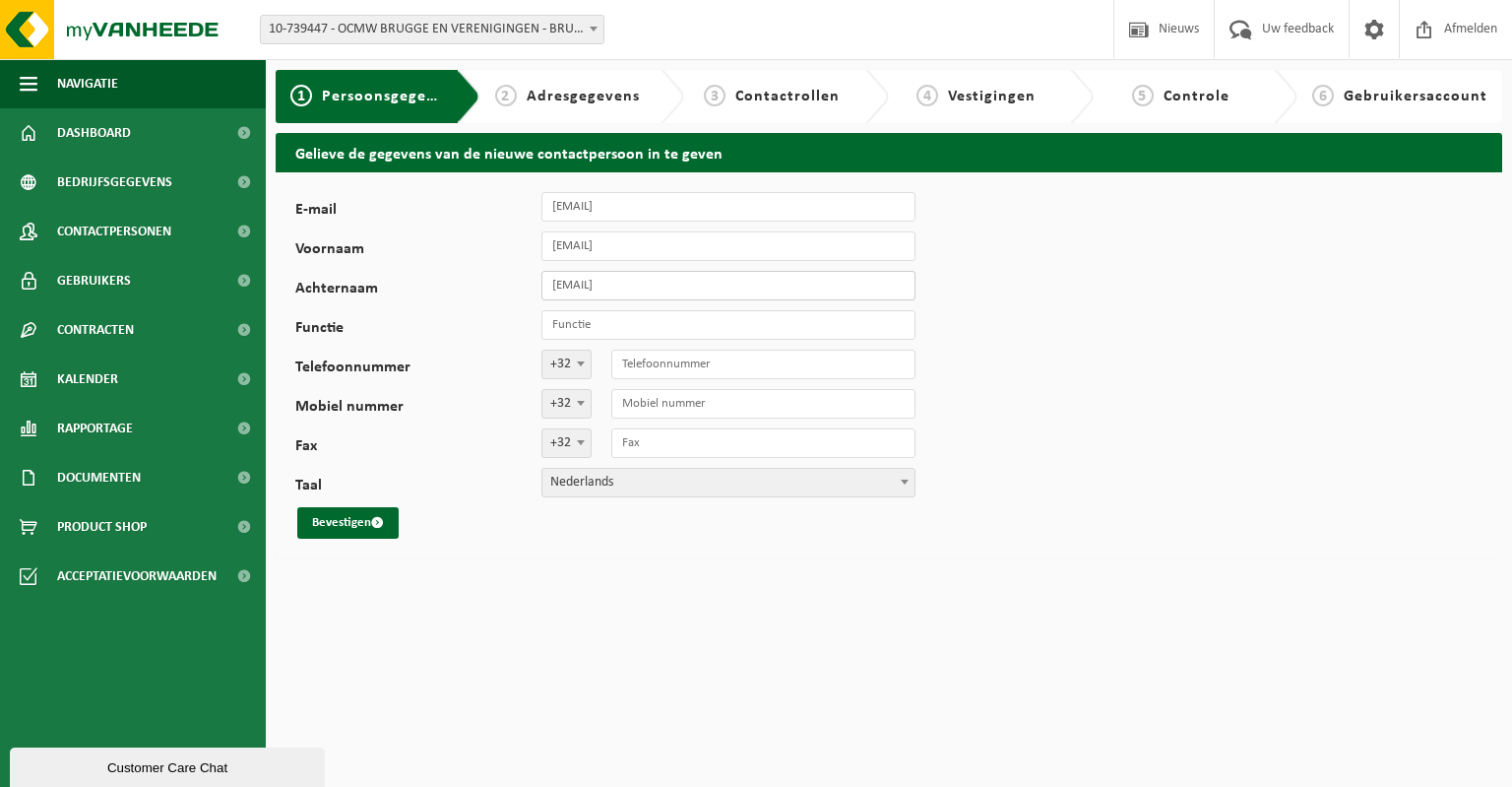 type on "Scheemaker" 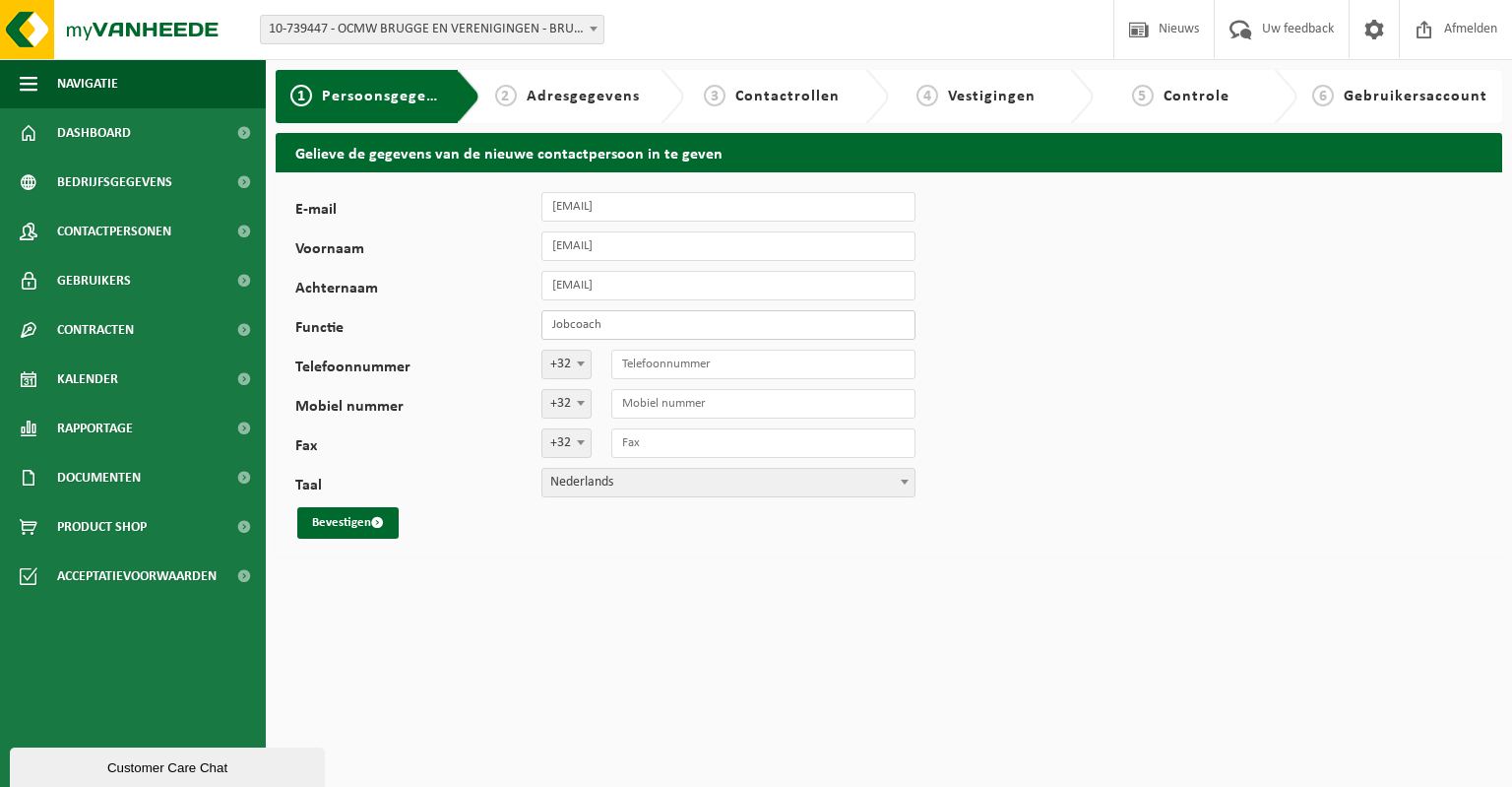 type on "Jobcoach" 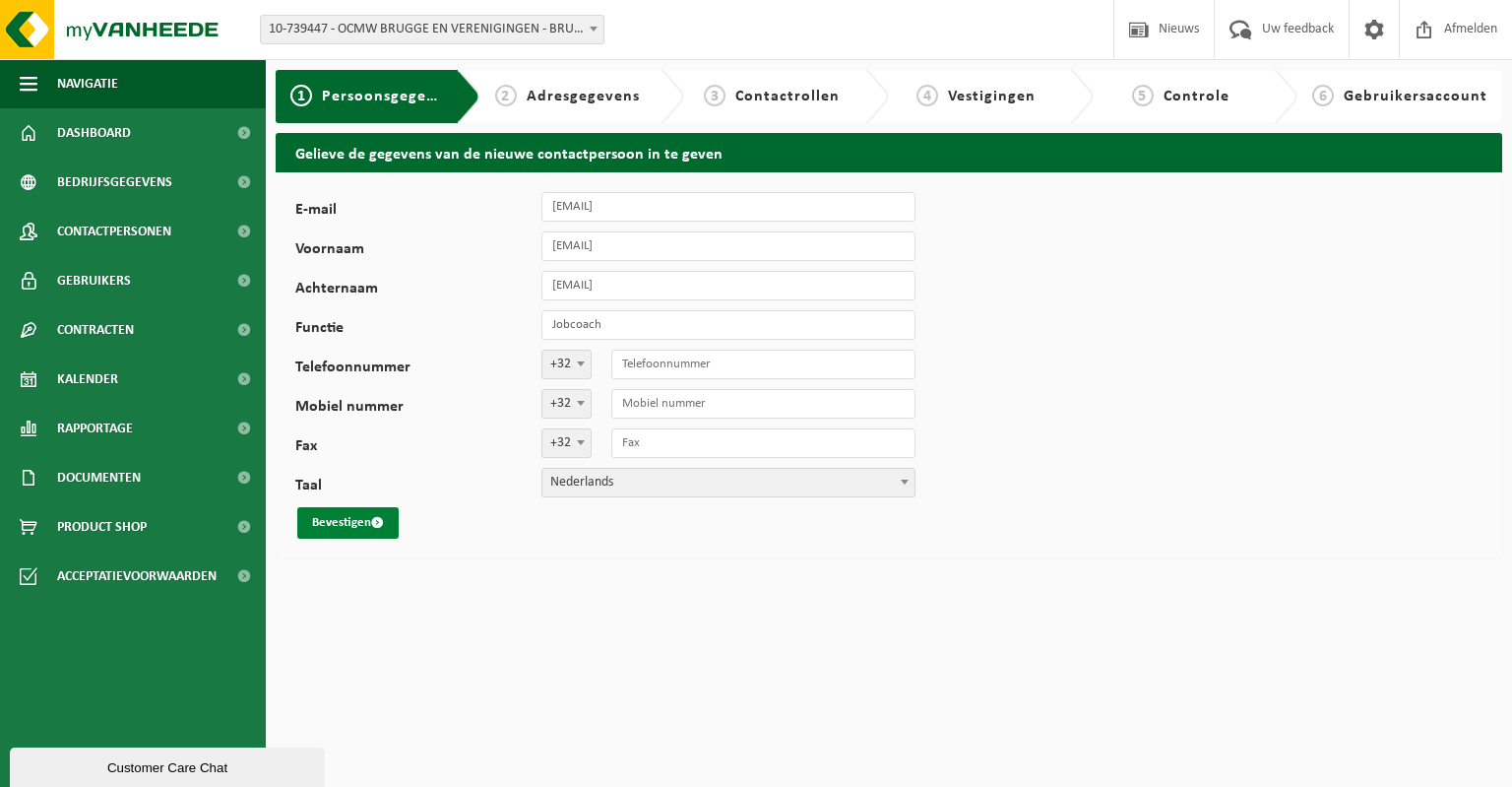 click on "Bevestigen" at bounding box center (347, 523) 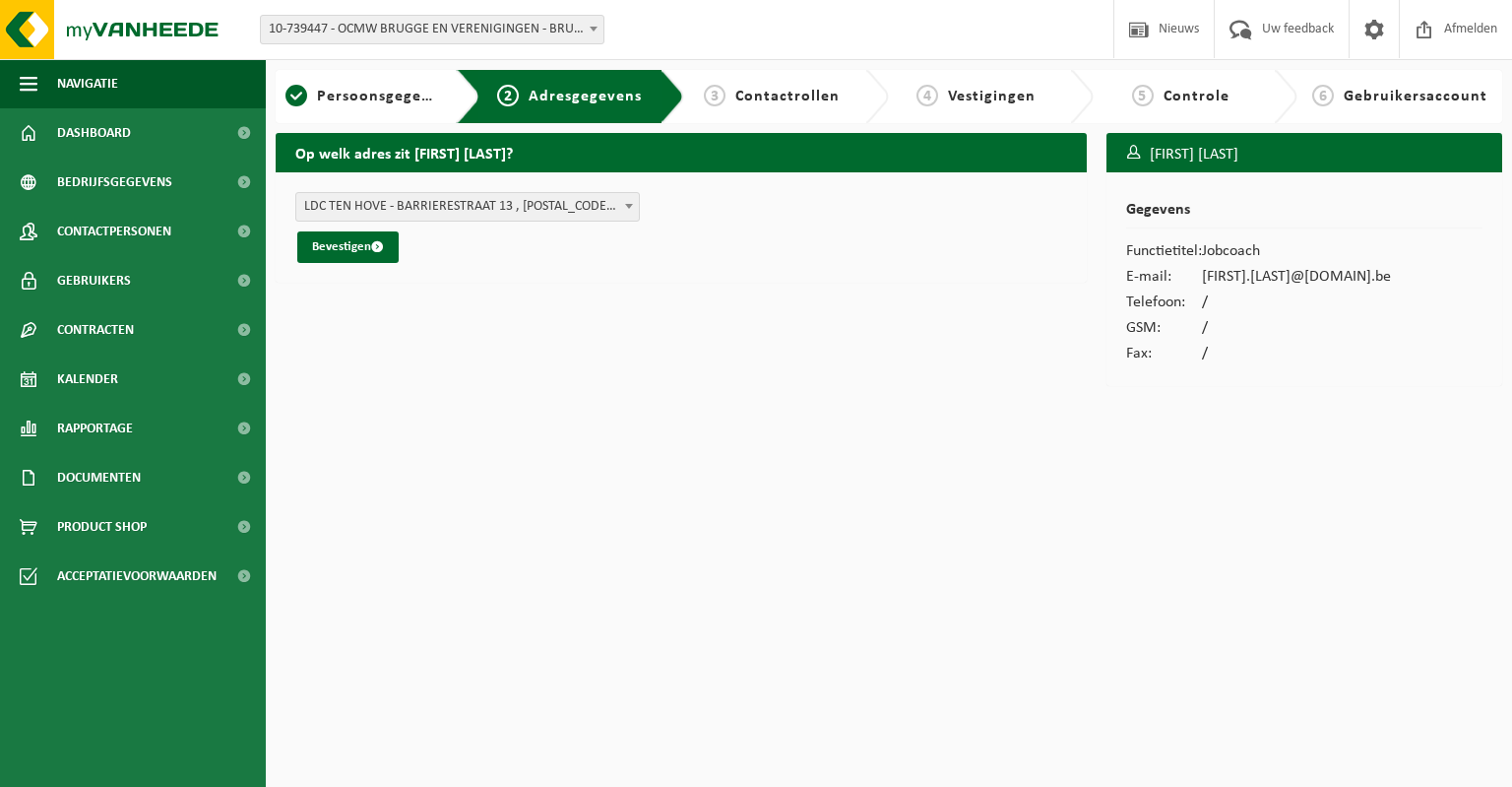 scroll, scrollTop: 0, scrollLeft: 0, axis: both 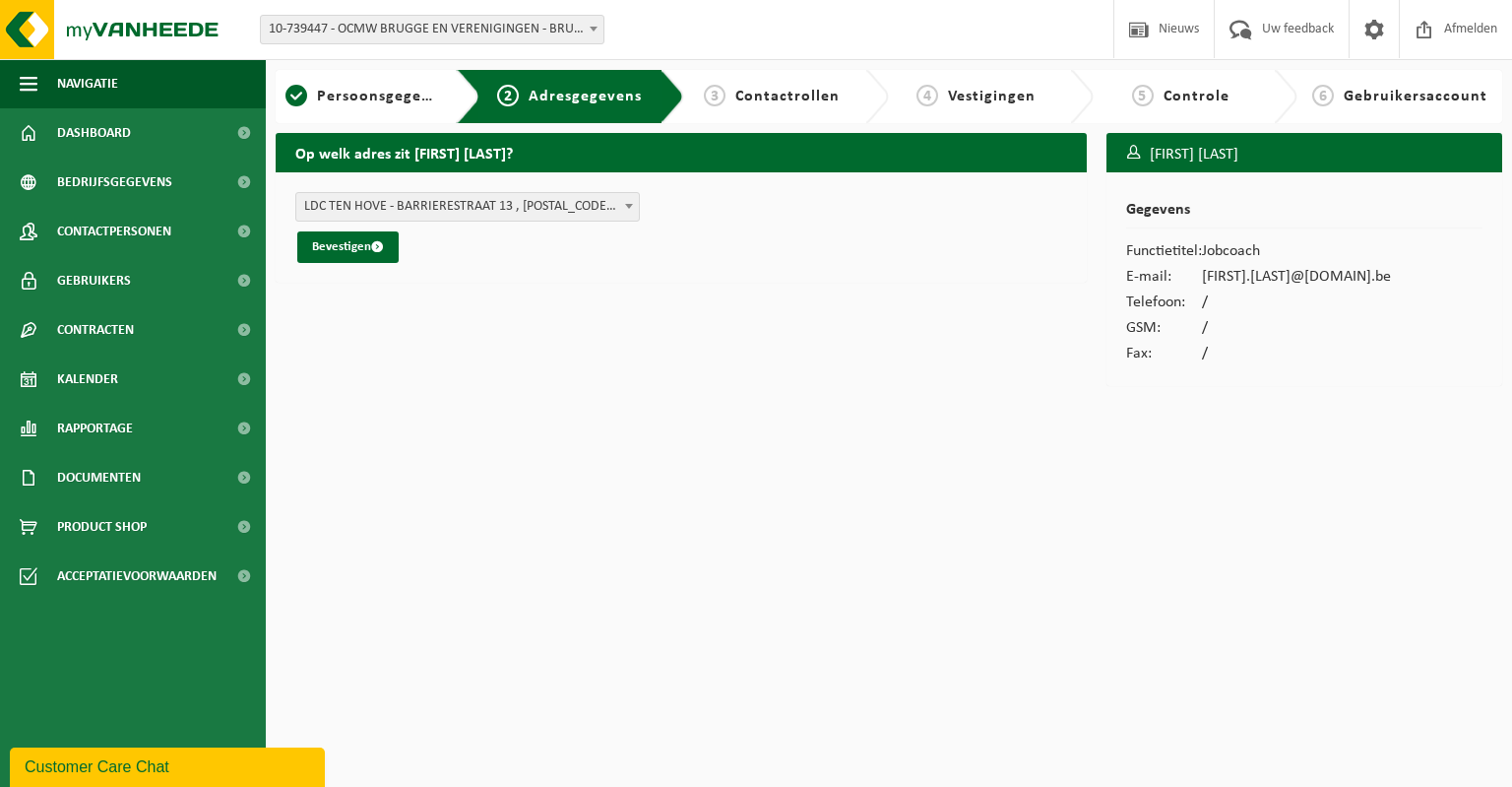click at bounding box center (629, 206) 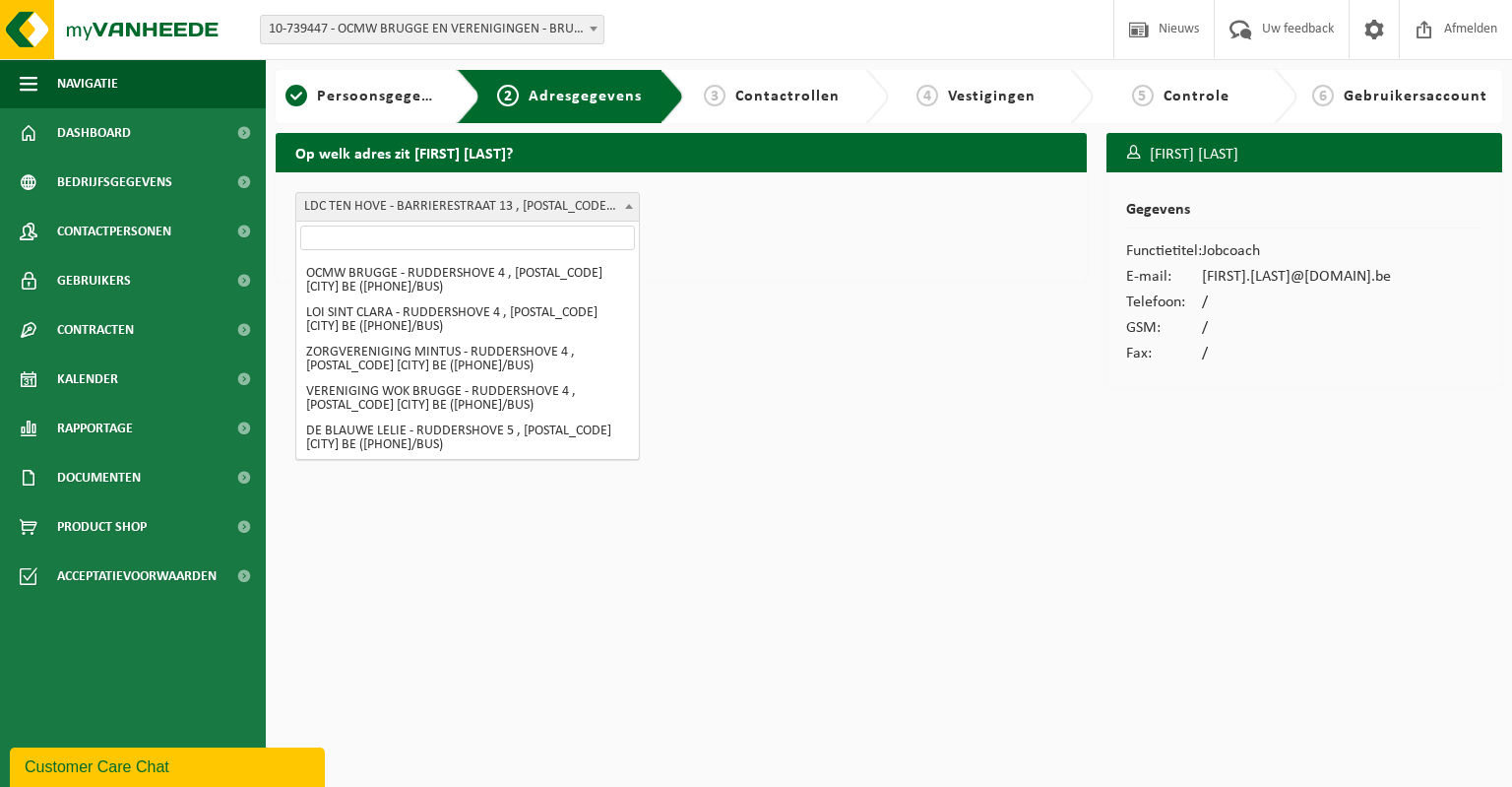 scroll, scrollTop: 1814, scrollLeft: 0, axis: vertical 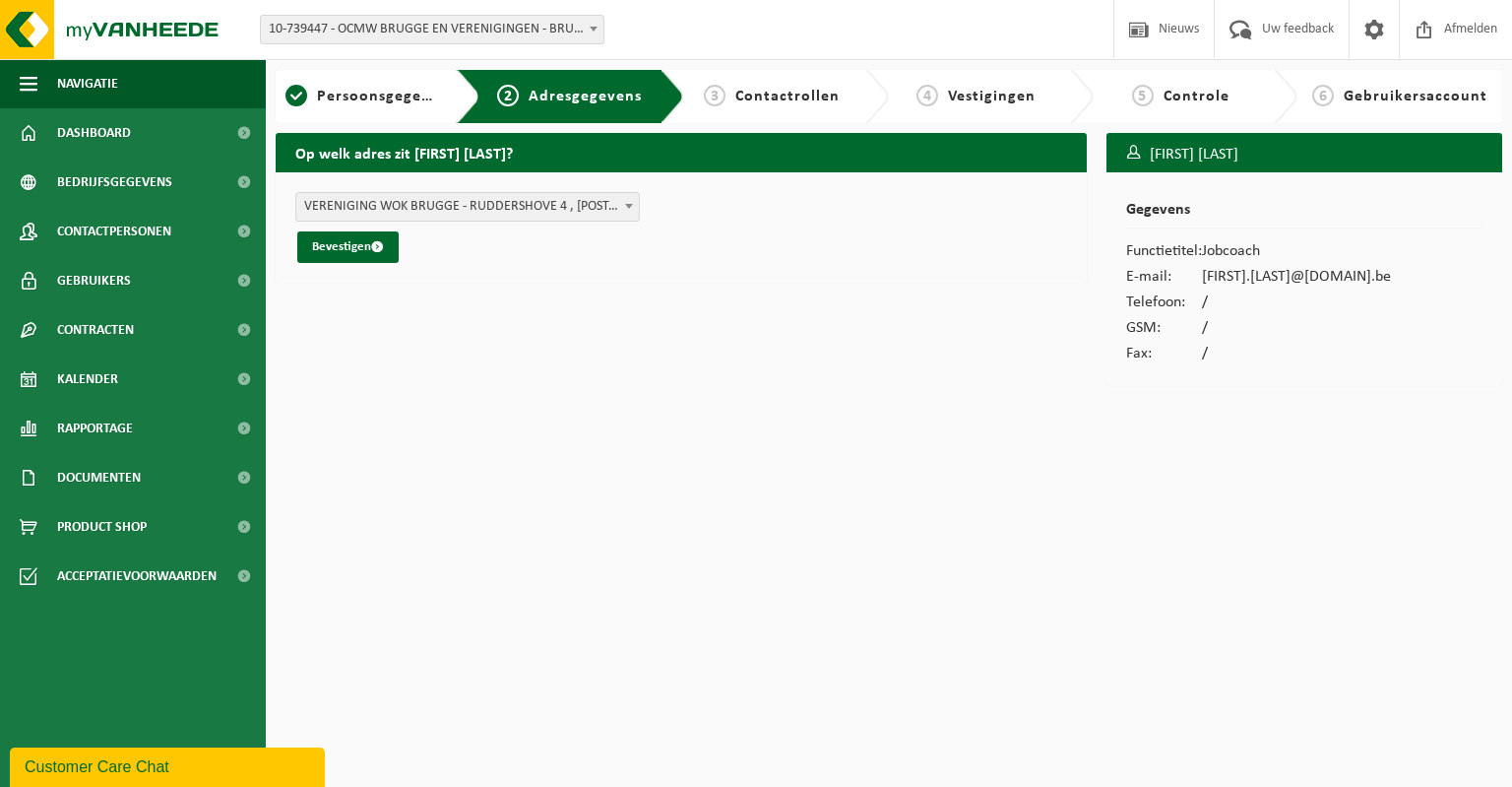 click at bounding box center (629, 206) 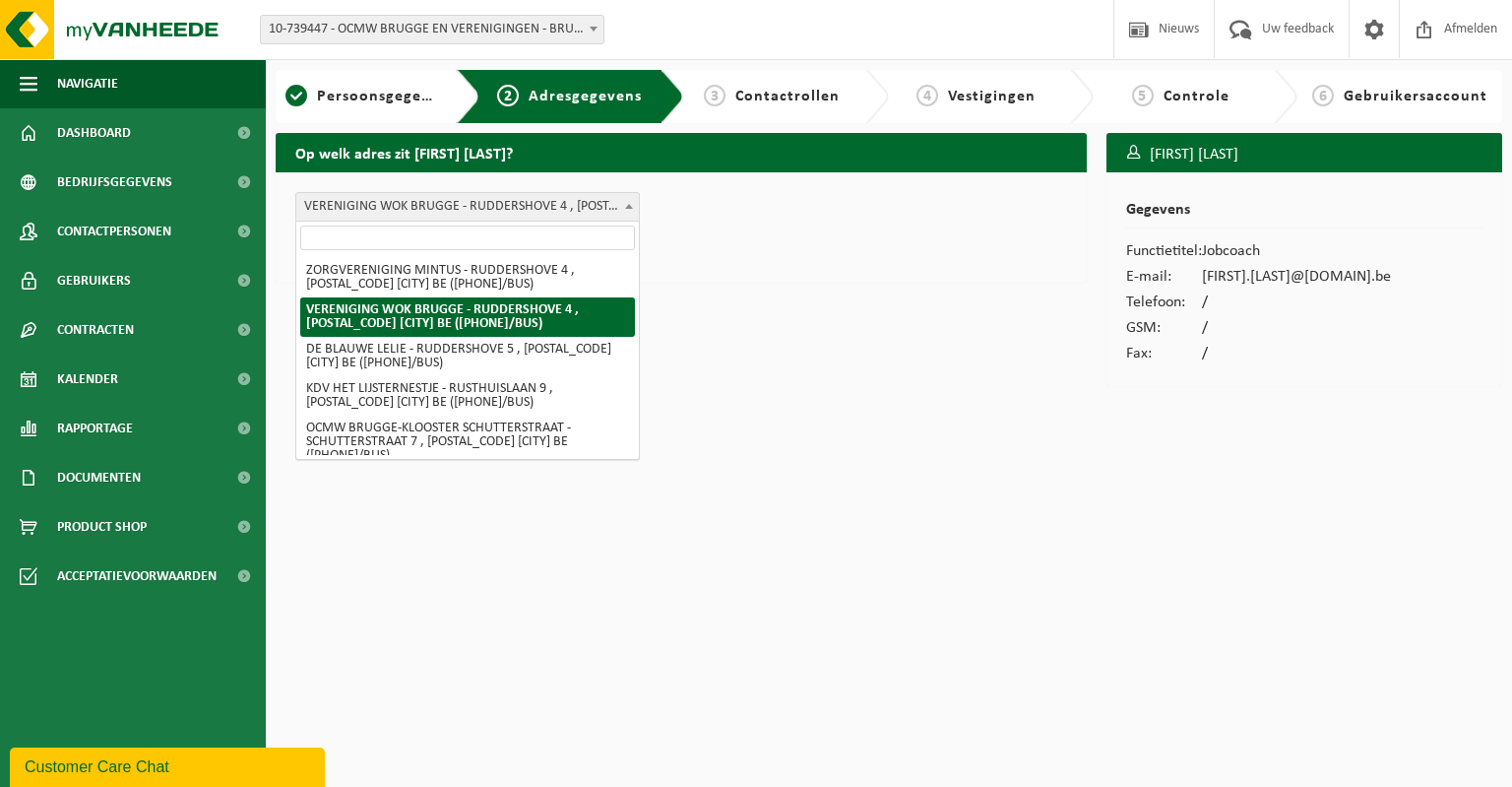 scroll, scrollTop: 1826, scrollLeft: 0, axis: vertical 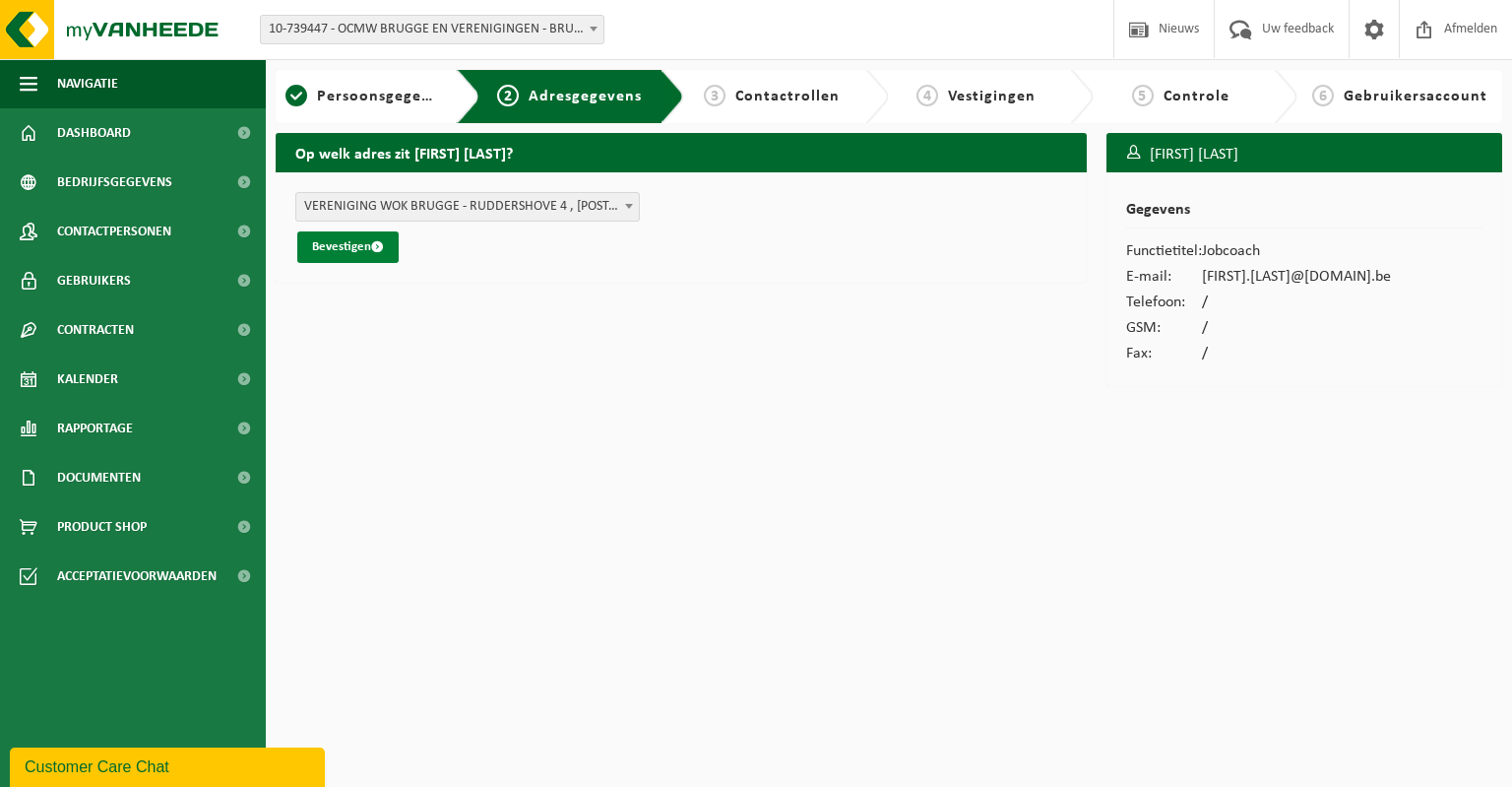 click on "Bevestigen" at bounding box center [347, 247] 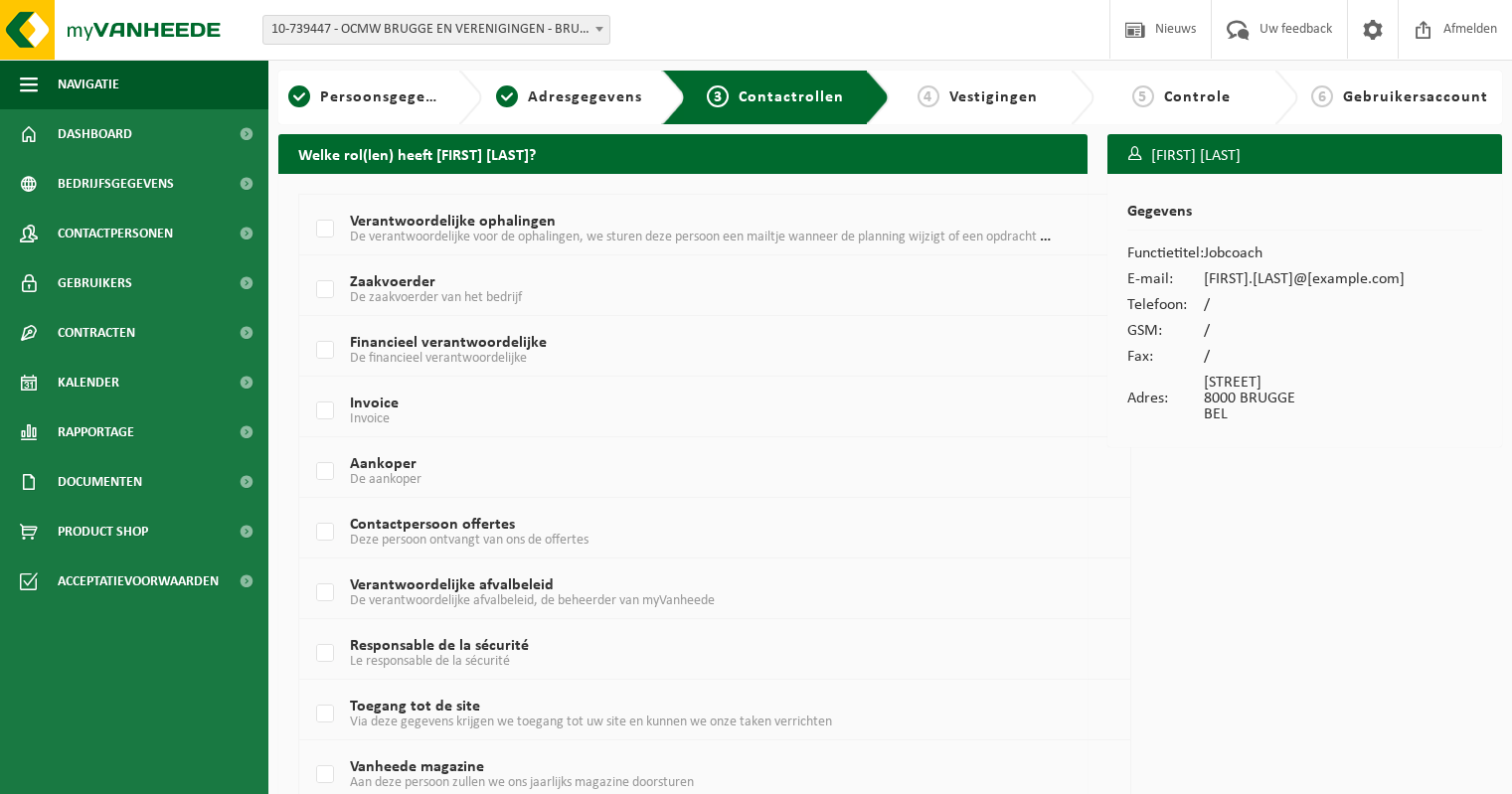 scroll, scrollTop: 0, scrollLeft: 0, axis: both 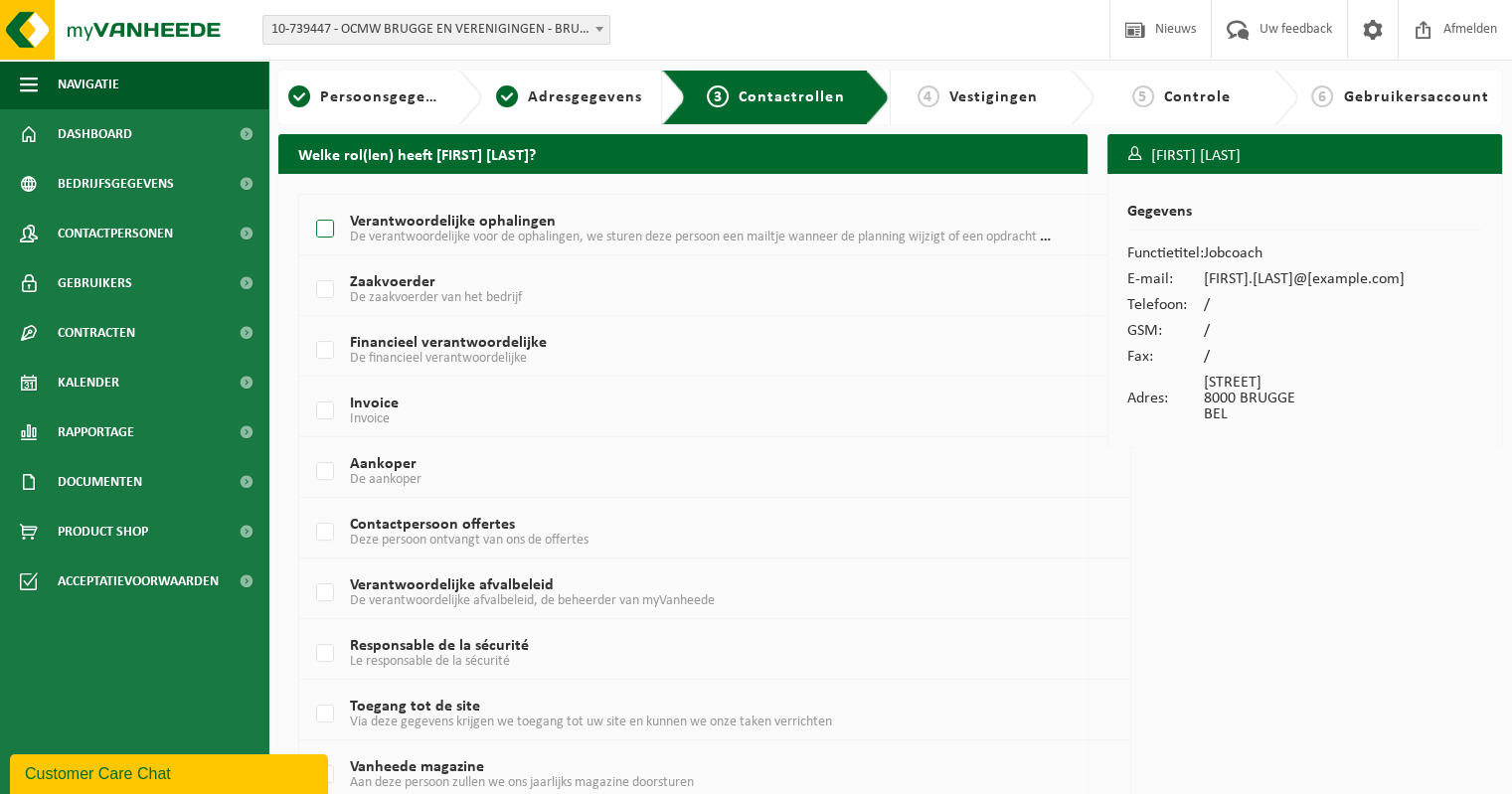 click on "Verantwoordelijke ophalingen   De verantwoordelijke voor de ophalingen, we sturen deze persoon een mailtje wanneer de planning wijzigt of een opdracht ingepland werd." at bounding box center (681, 230) 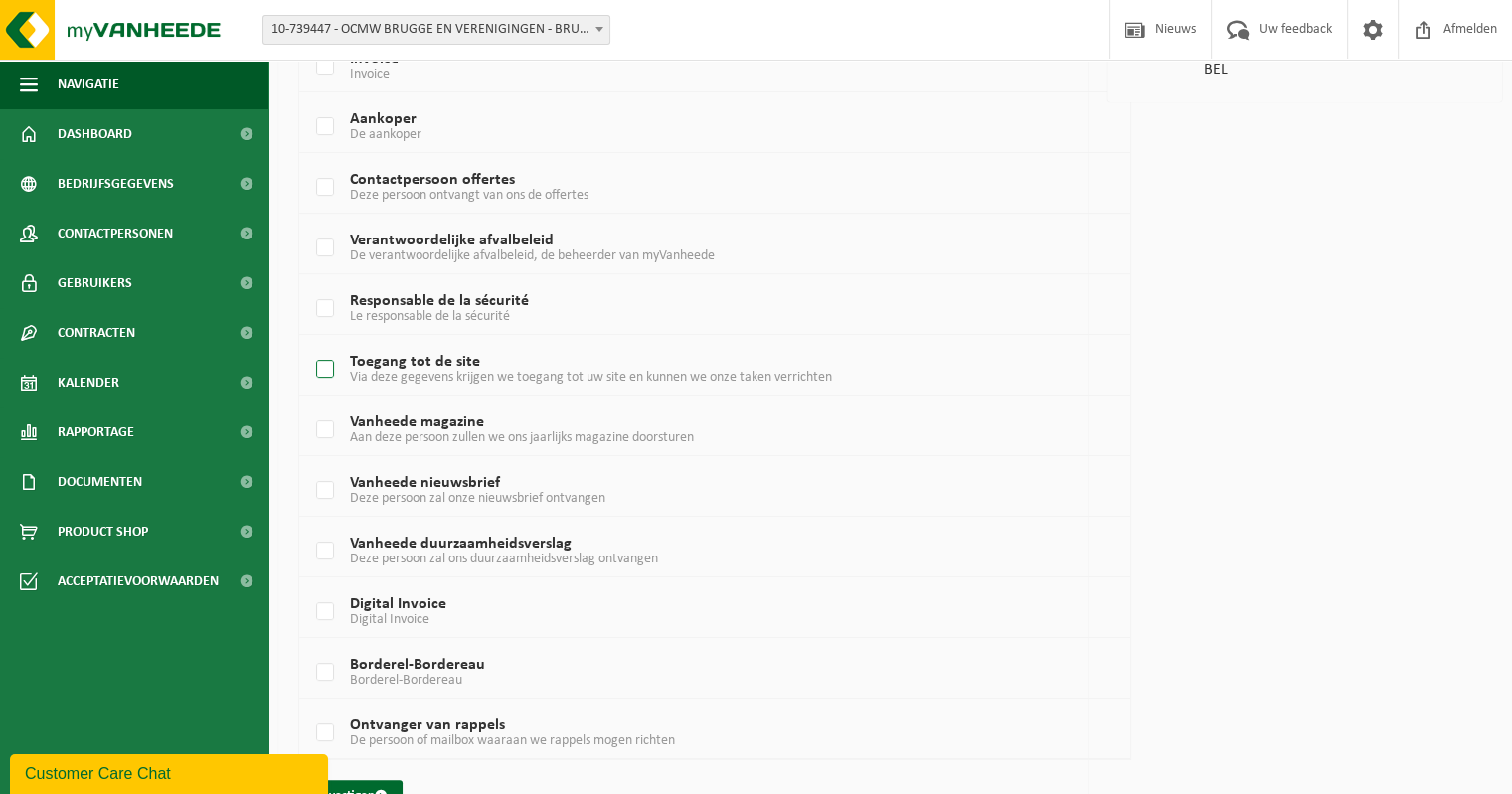 scroll, scrollTop: 388, scrollLeft: 0, axis: vertical 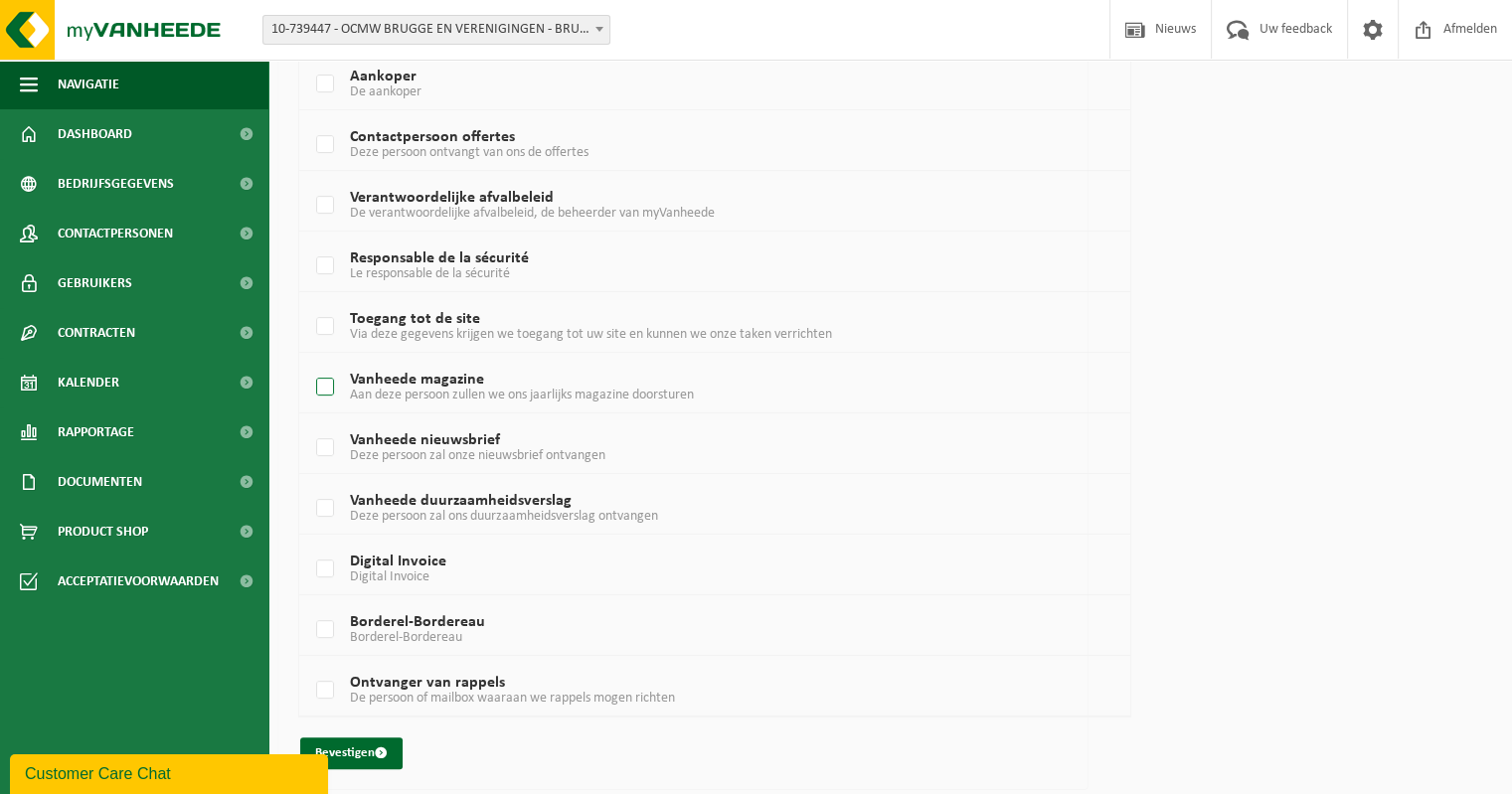 click on "Vanheede magazine   Aan deze persoon zullen we ons jaarlijks magazine doorsturen" at bounding box center [681, 388] 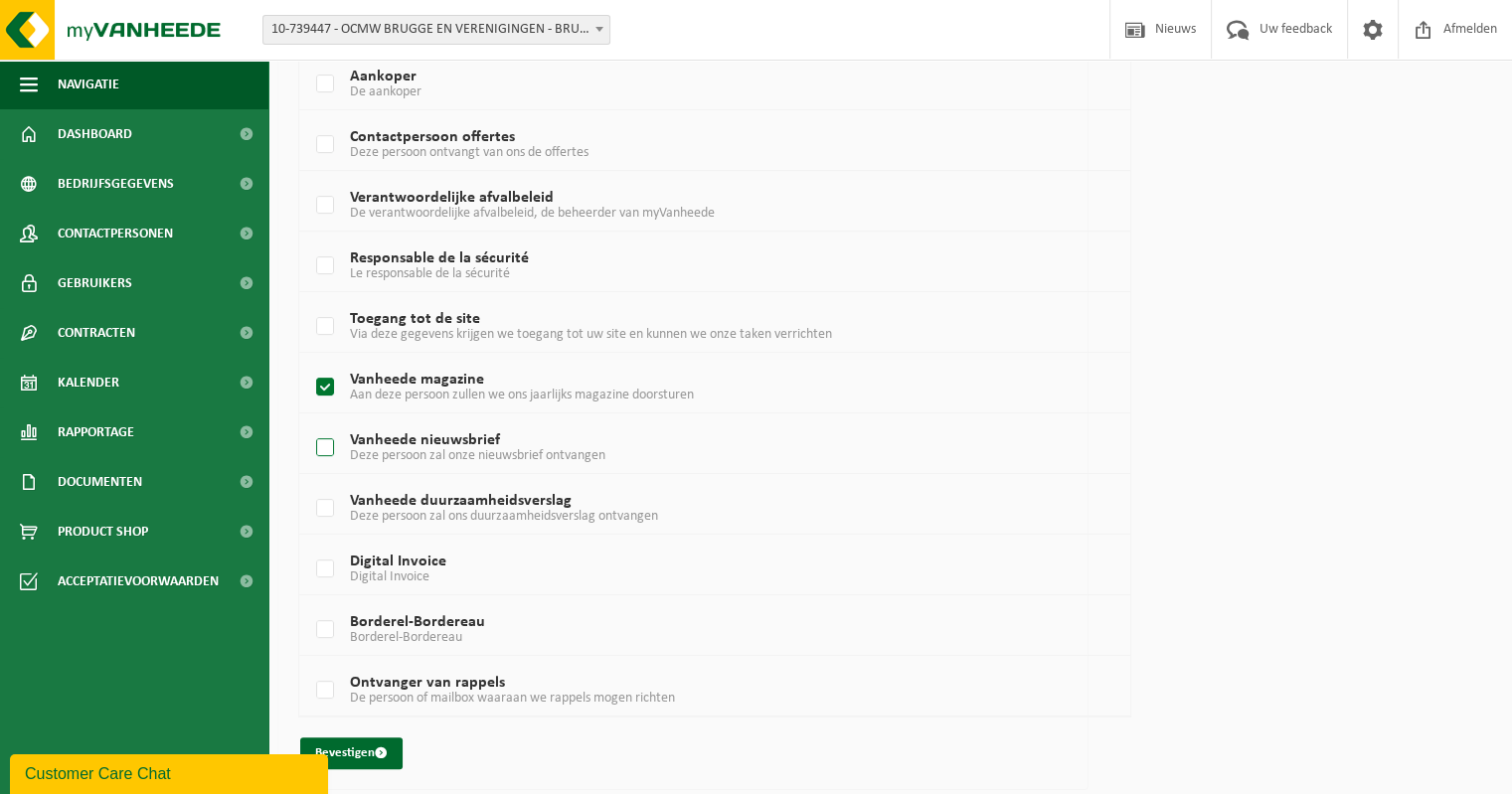 click on "Vanheede nieuwsbrief   Deze persoon zal onze nieuwsbrief ontvangen" at bounding box center [681, 448] 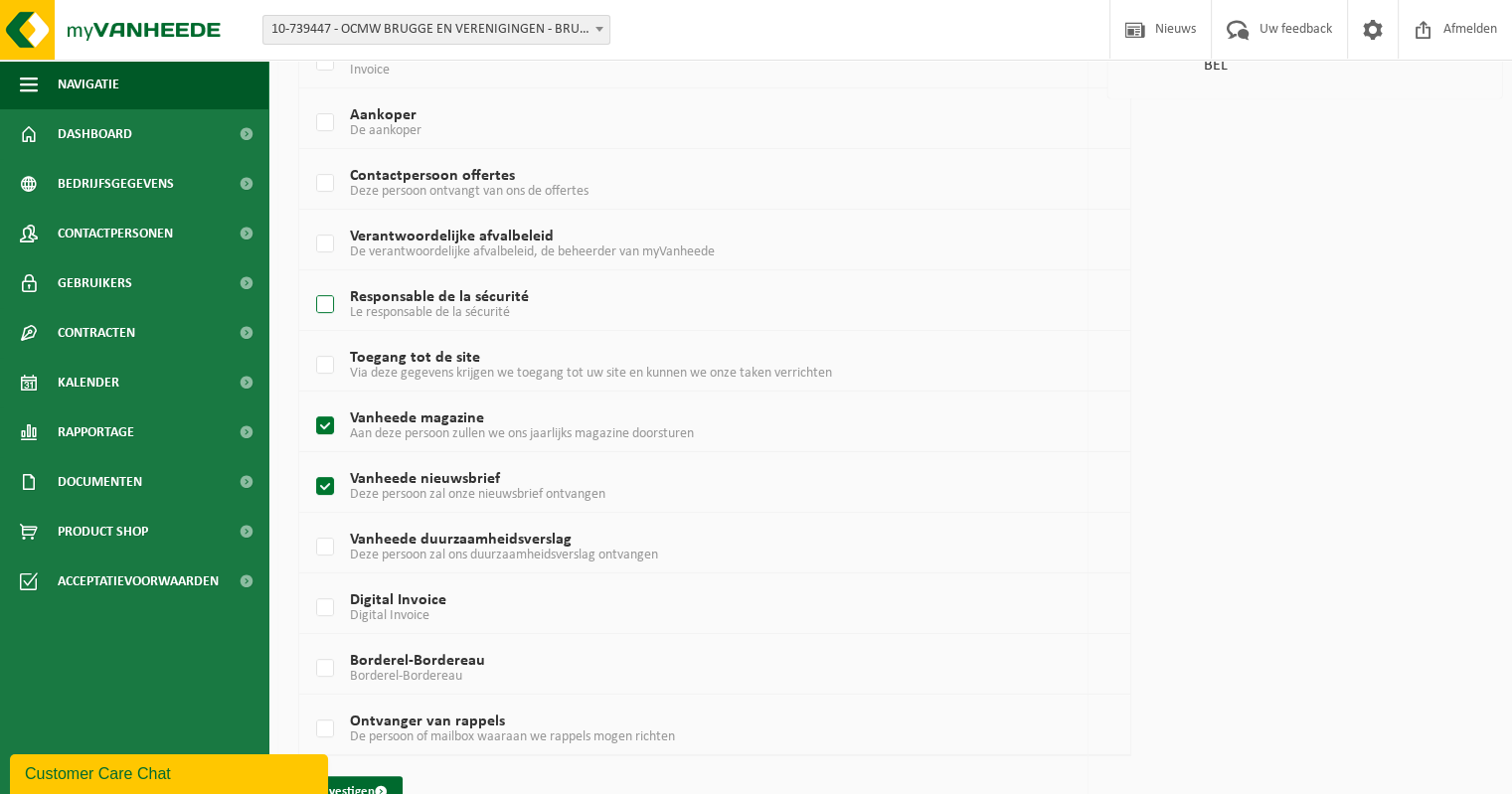 scroll, scrollTop: 388, scrollLeft: 0, axis: vertical 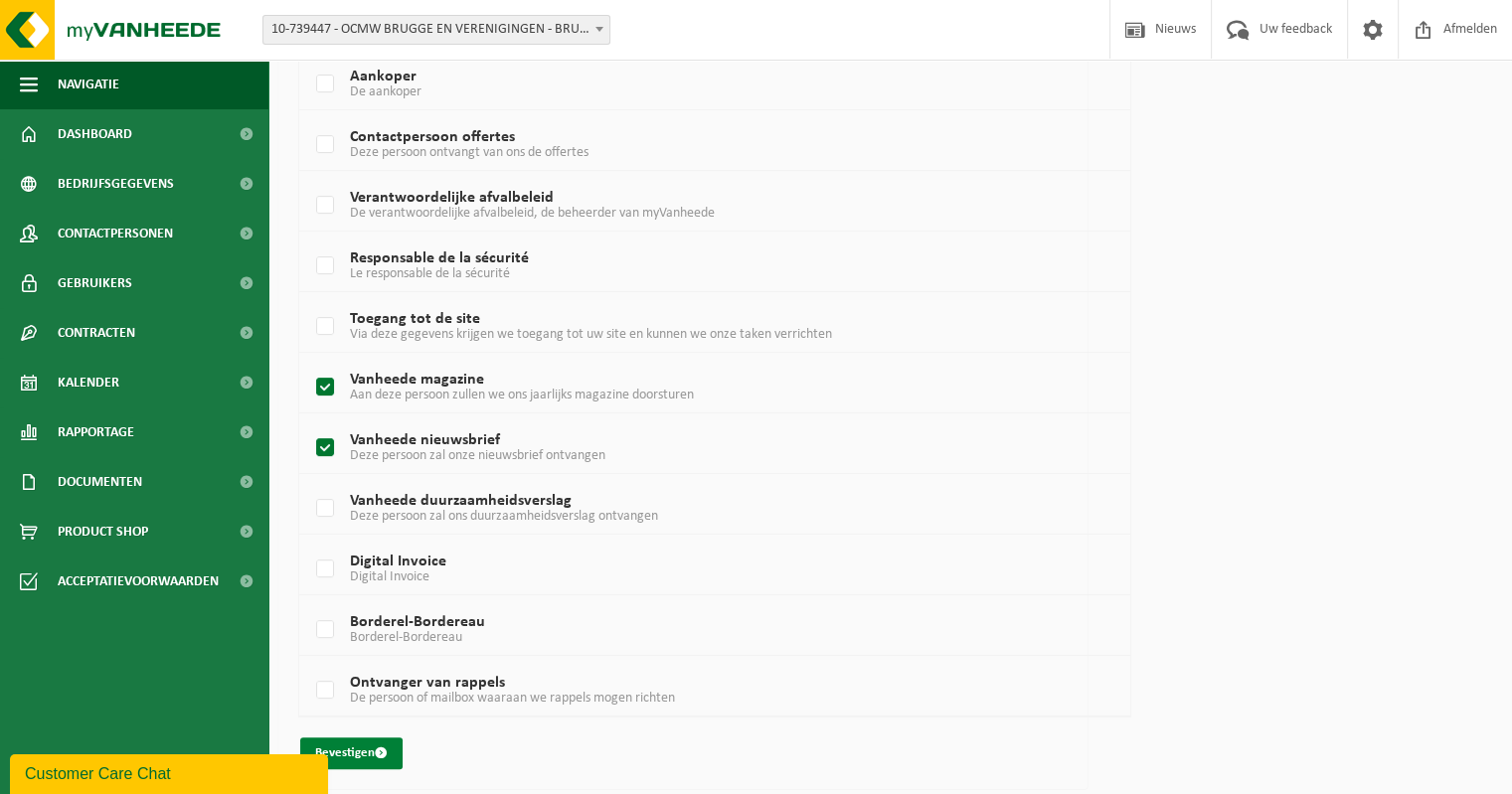 click on "Bevestigen" at bounding box center [351, 753] 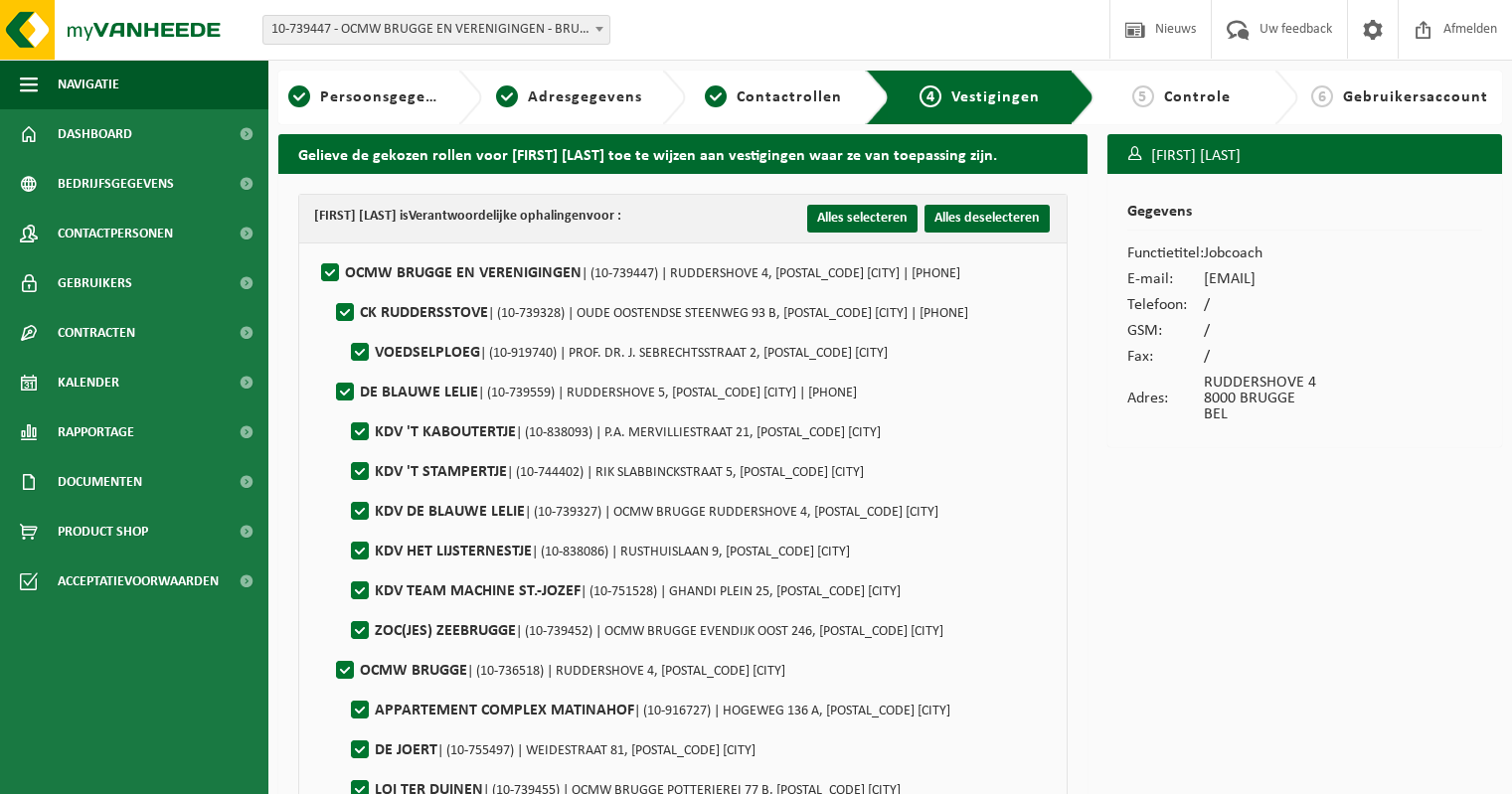 scroll, scrollTop: 0, scrollLeft: 0, axis: both 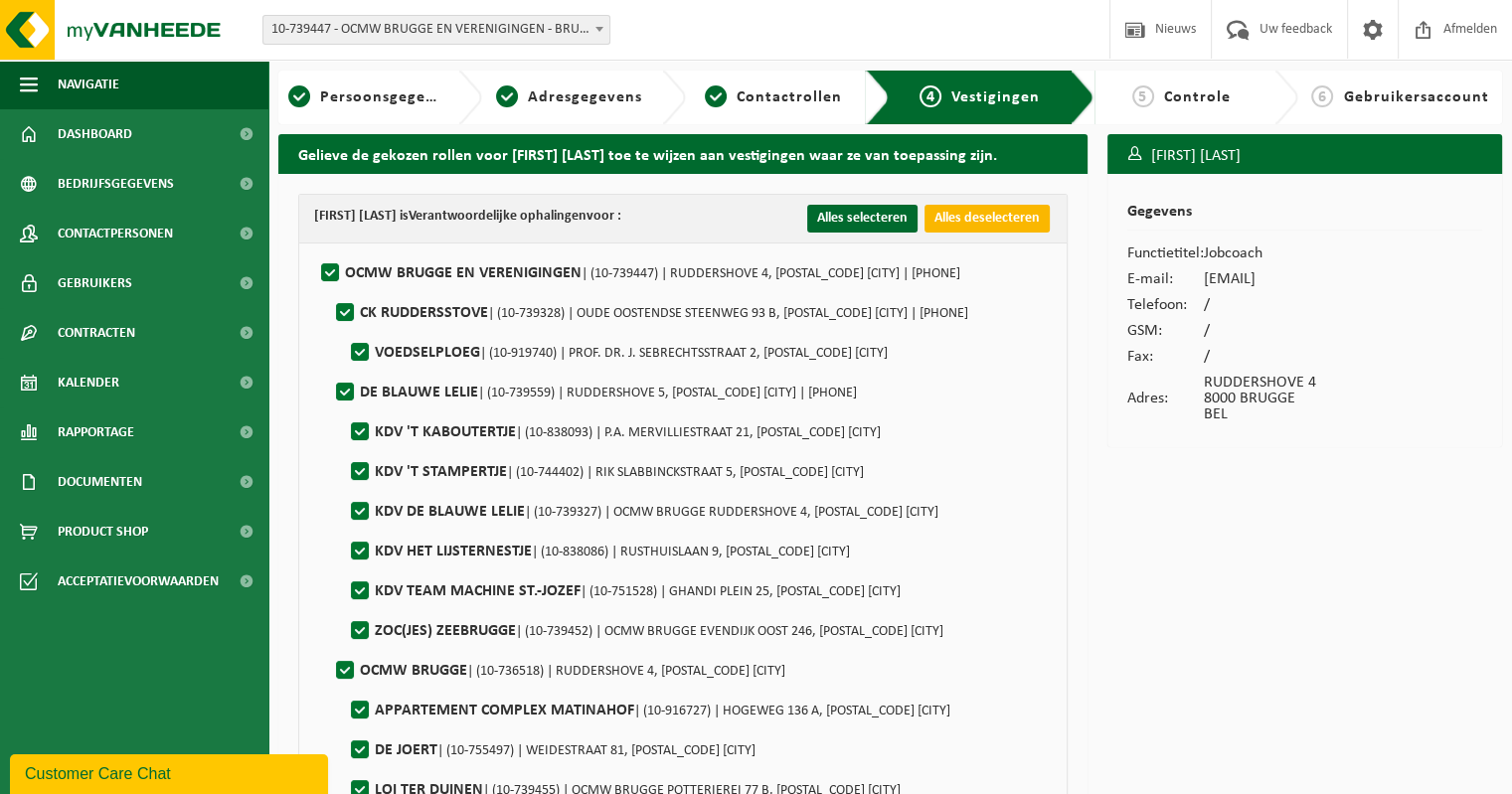 click on "Alles deselecteren" at bounding box center [987, 219] 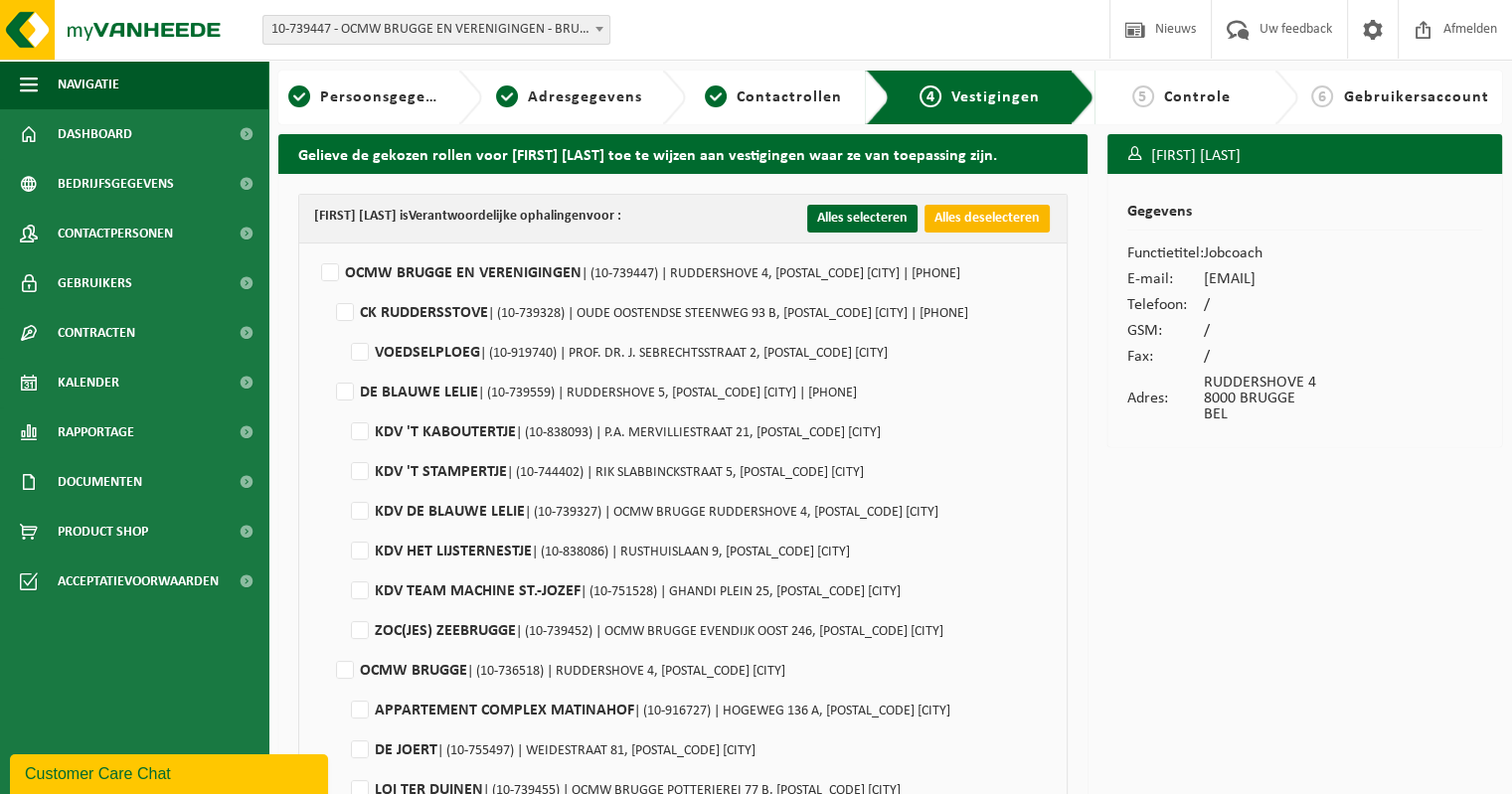 checkbox on "false" 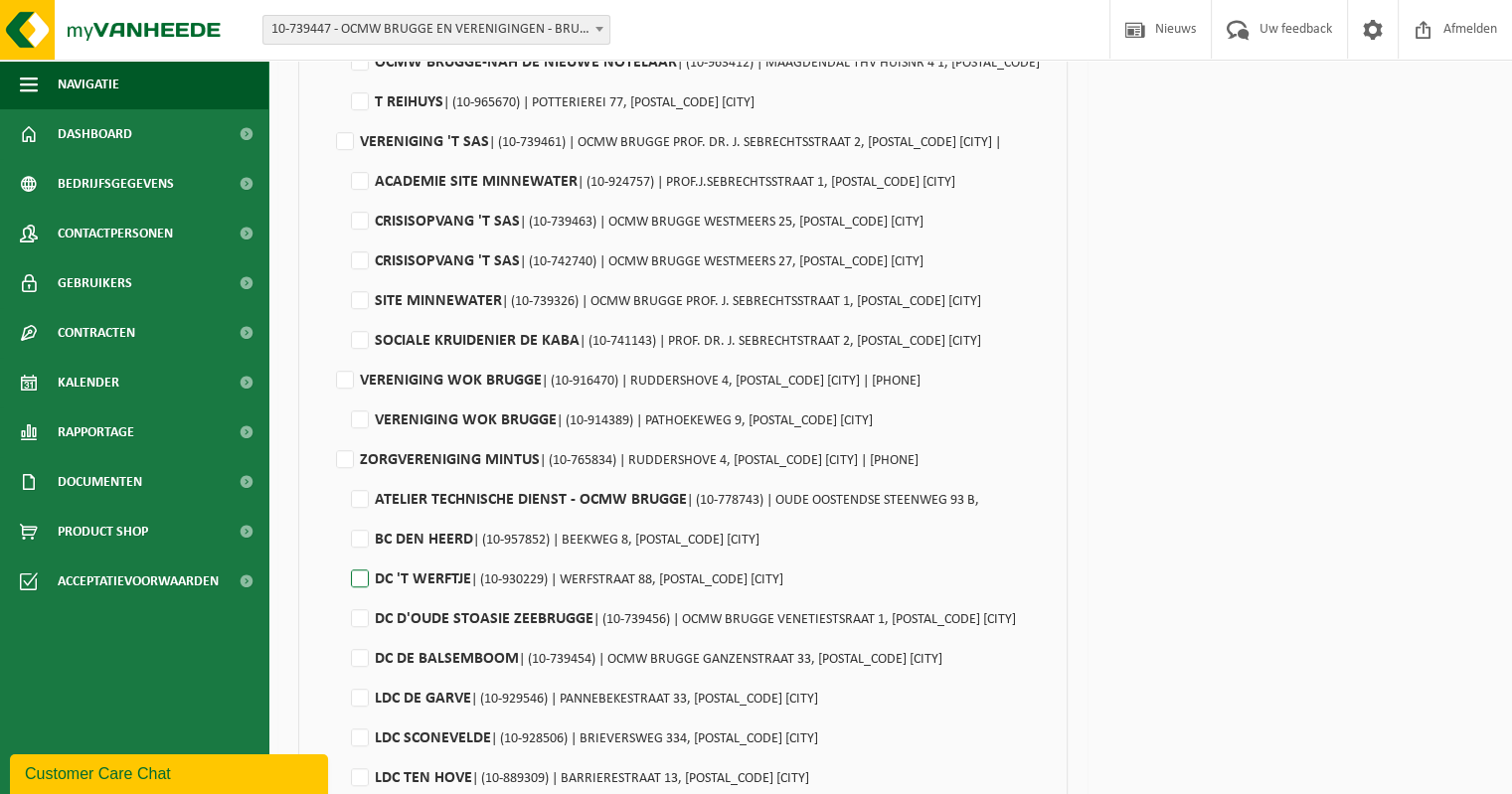scroll, scrollTop: 1192, scrollLeft: 0, axis: vertical 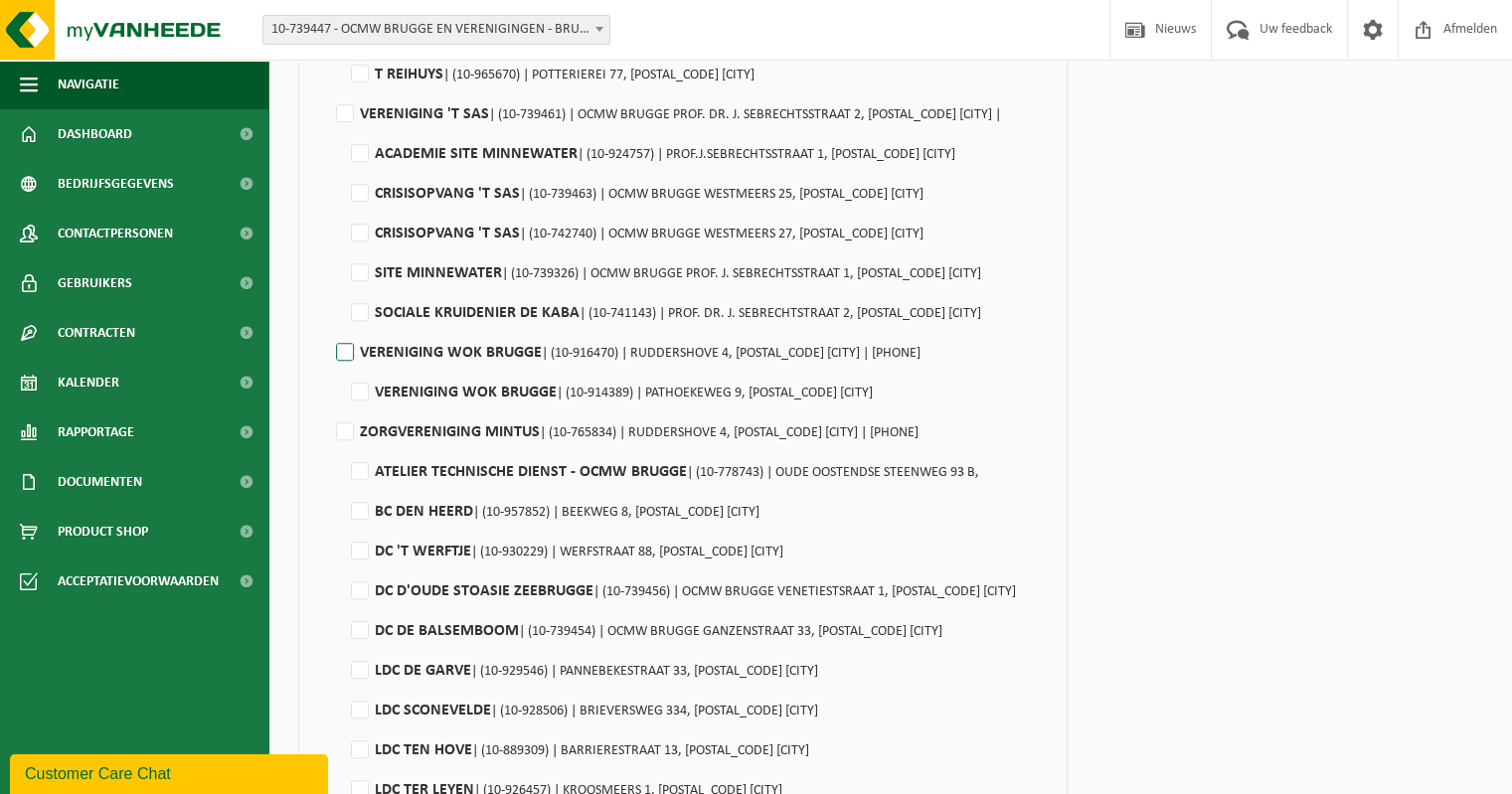 click on "VERENIGING WOK BRUGGE   | (10-916470) | RUDDERSHOVE 4, 8000 BRUGGE | 0267.404.056" at bounding box center (626, 353) 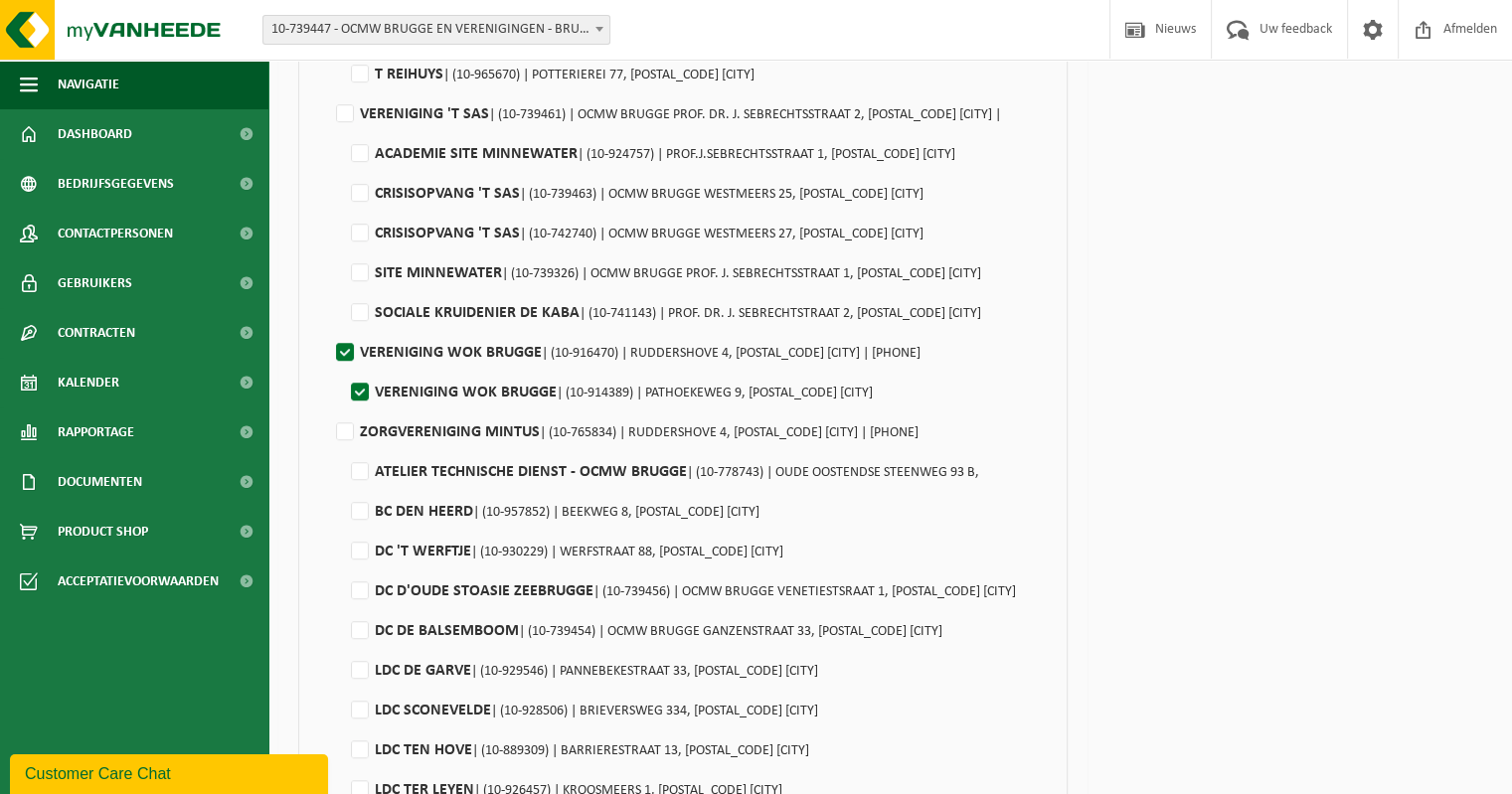 checkbox on "true" 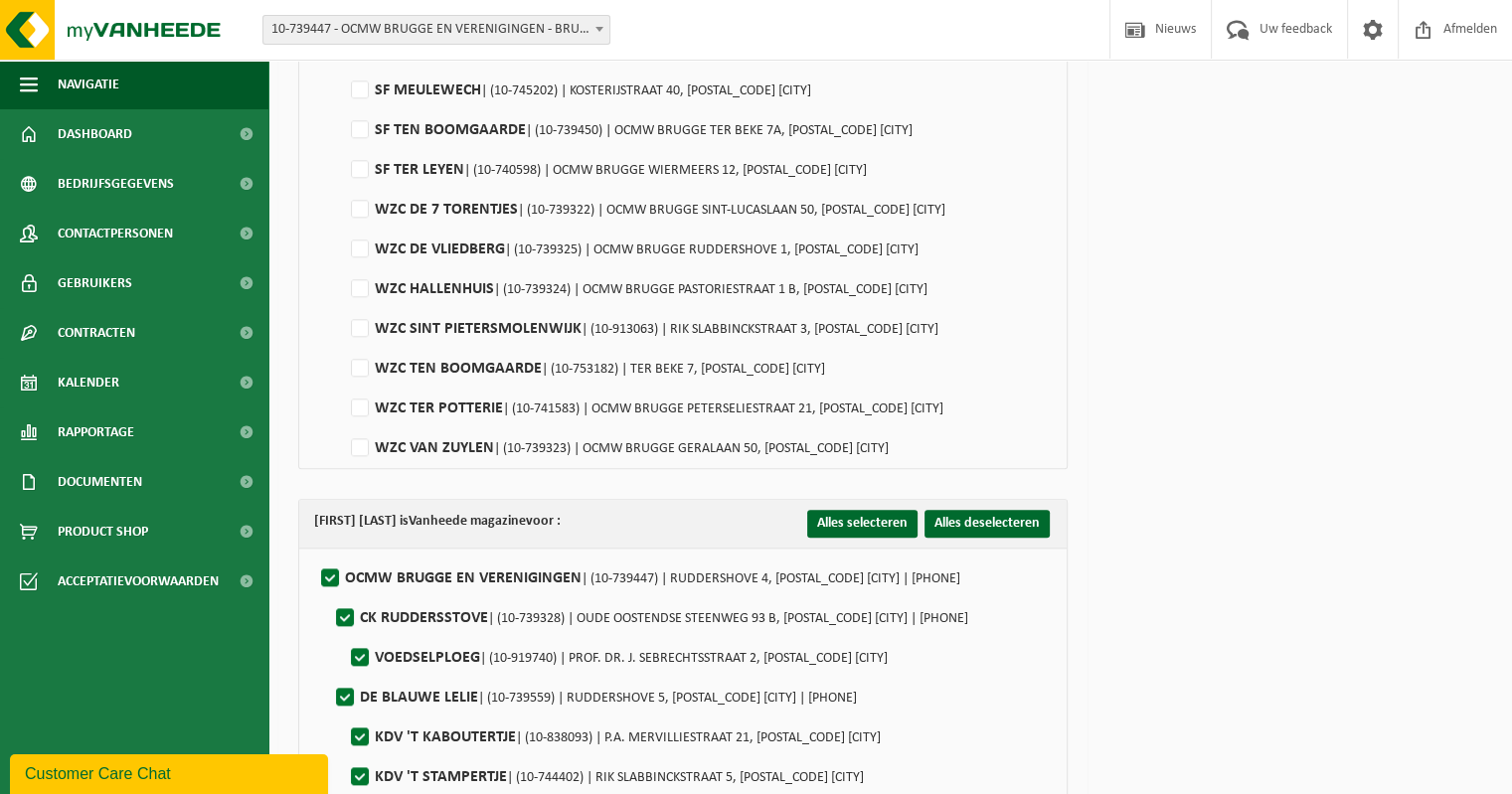 scroll, scrollTop: 1987, scrollLeft: 0, axis: vertical 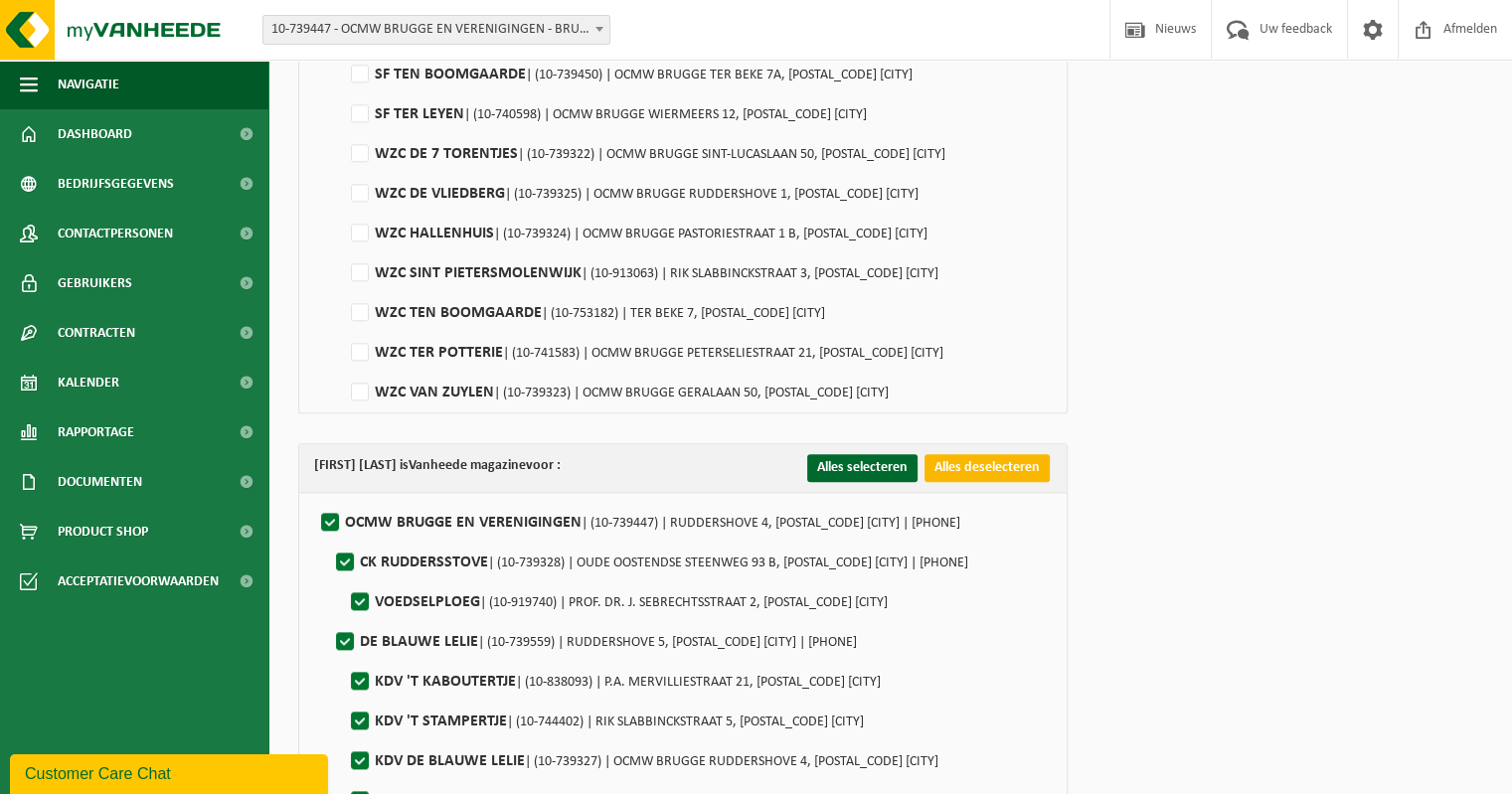 click on "Alles deselecteren" at bounding box center [987, 468] 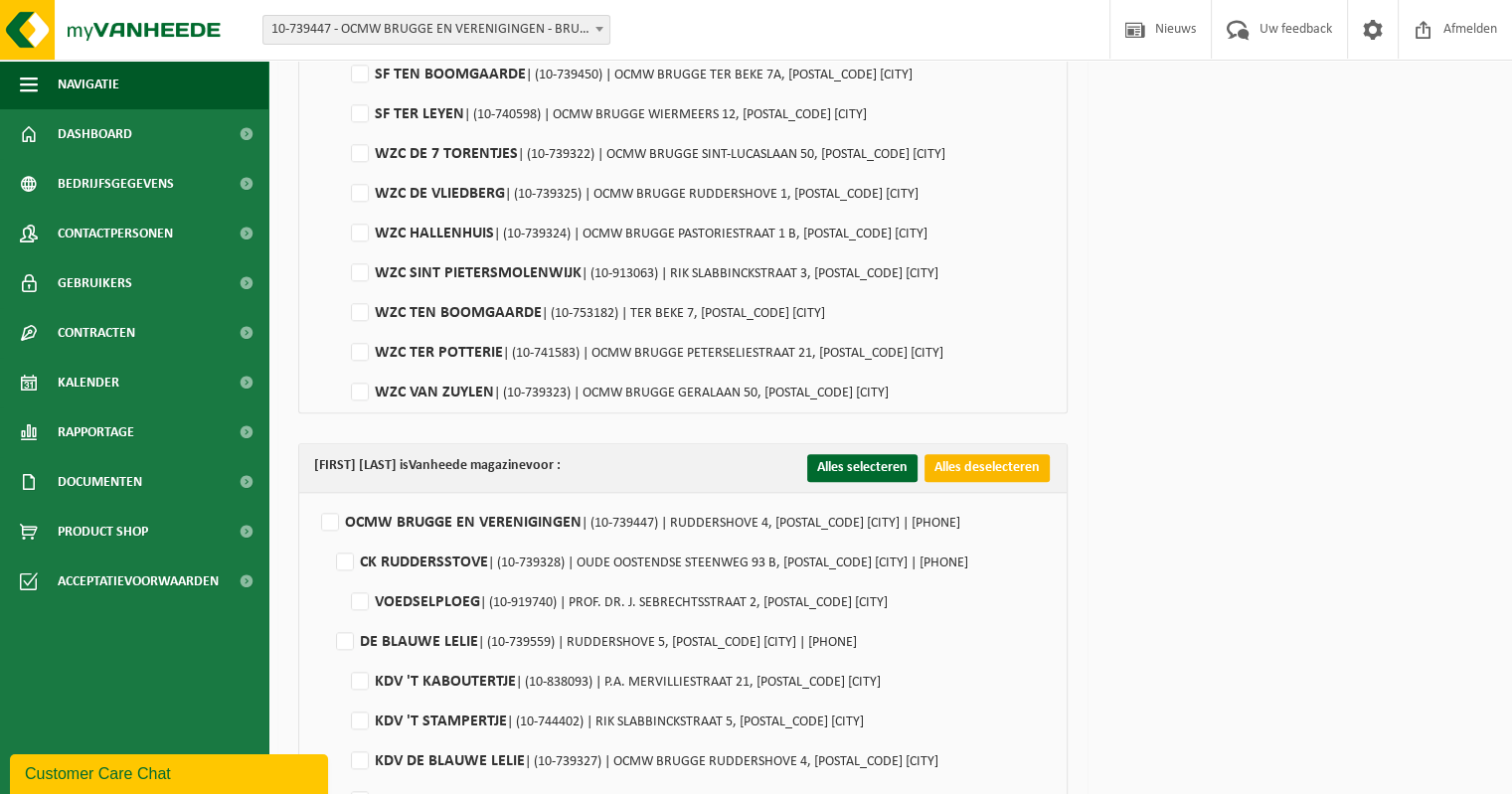 checkbox on "false" 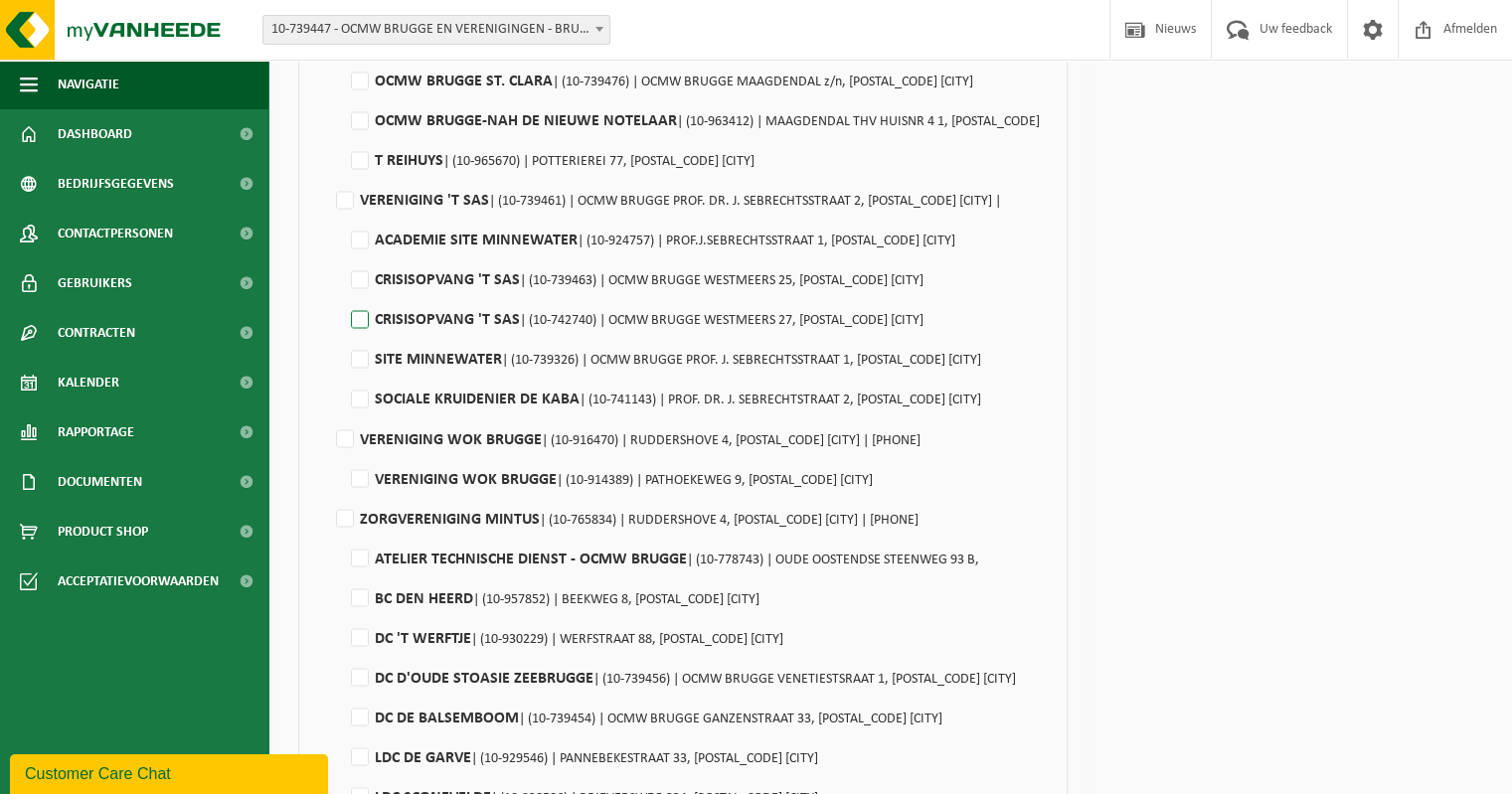 scroll, scrollTop: 3379, scrollLeft: 0, axis: vertical 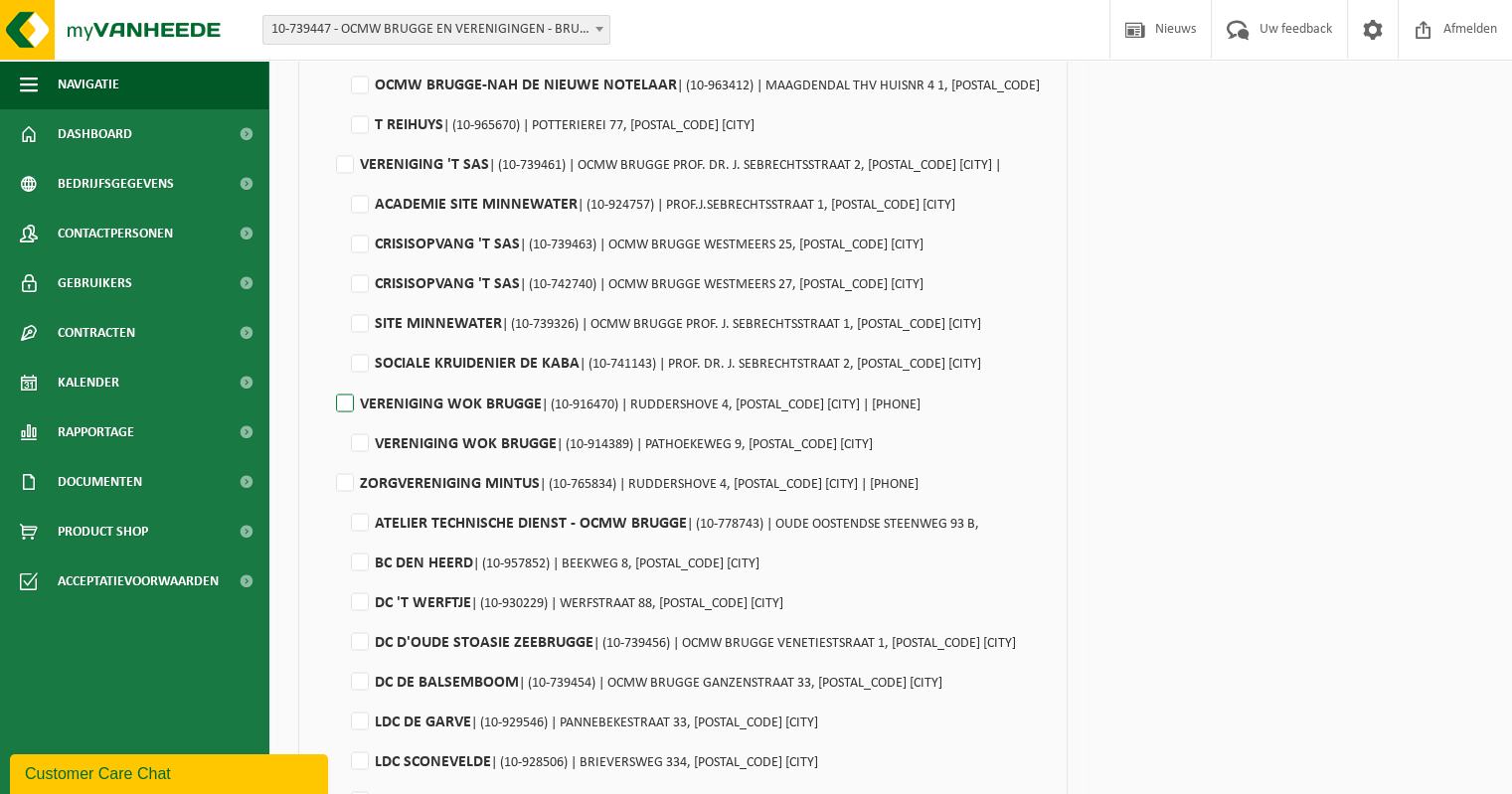 click on "VERENIGING WOK BRUGGE   | (10-916470) | RUDDERSHOVE 4, 8000 BRUGGE | 0267.404.056" at bounding box center [626, 403] 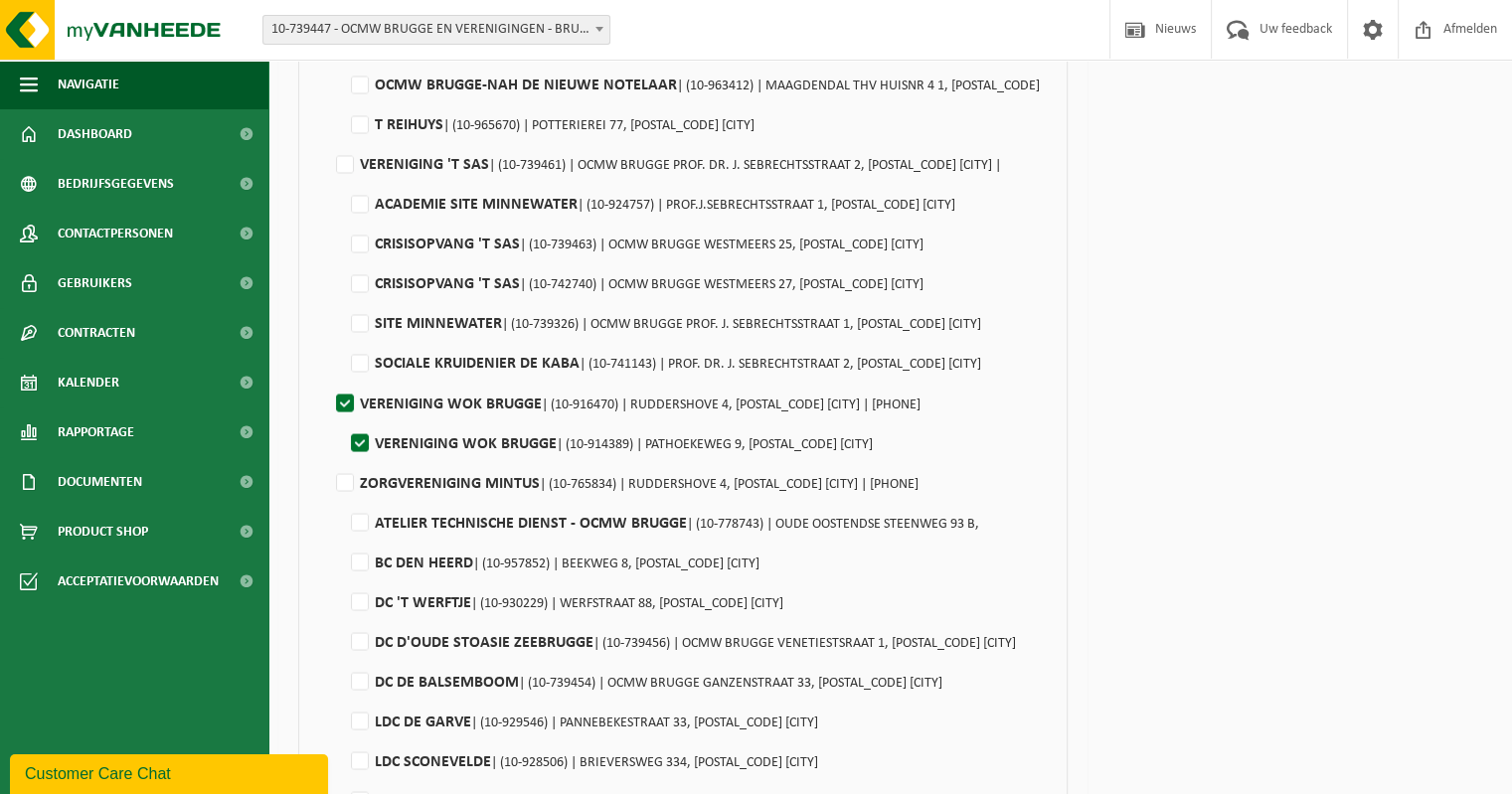 checkbox on "true" 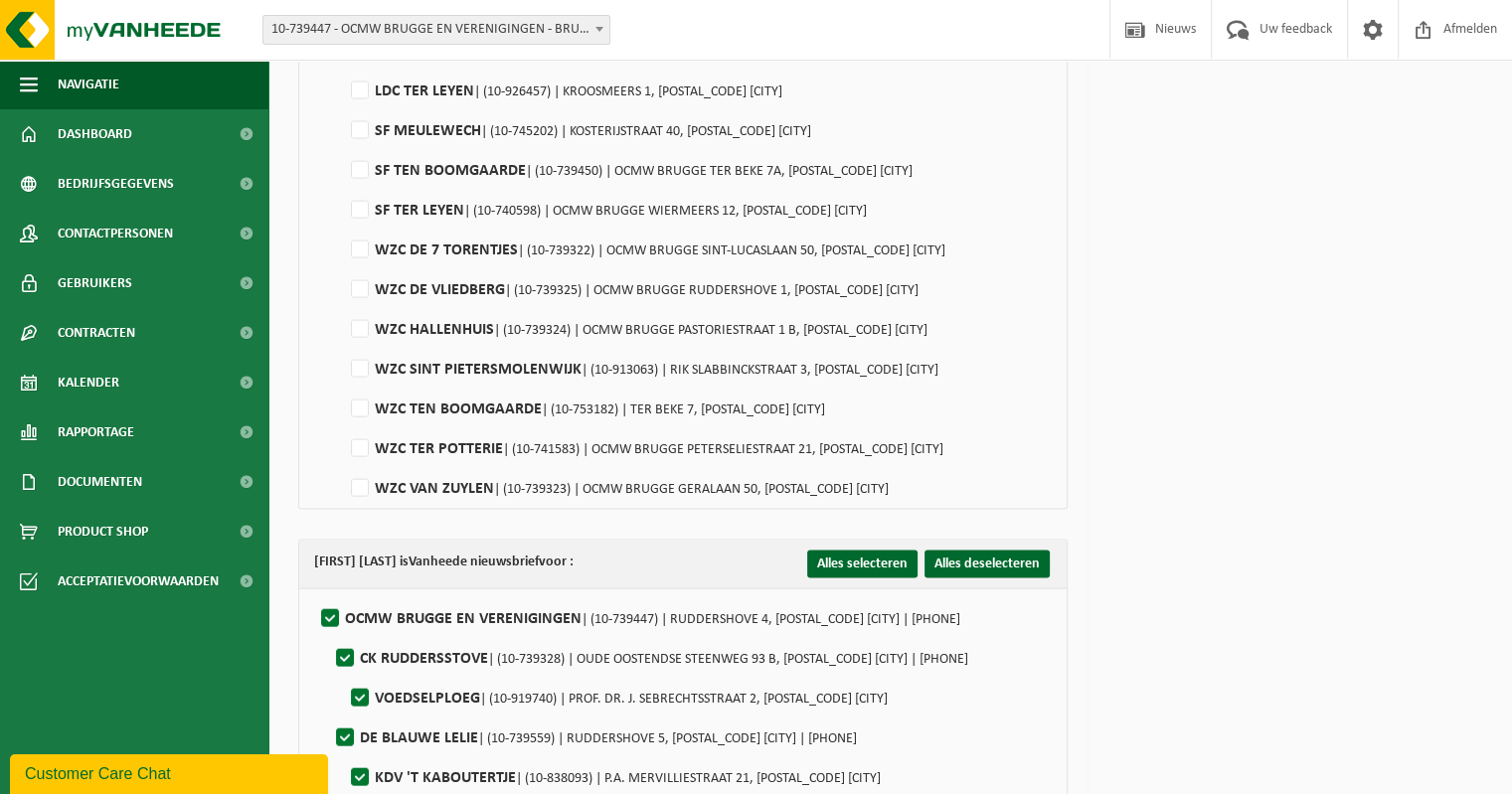 scroll, scrollTop: 4472, scrollLeft: 0, axis: vertical 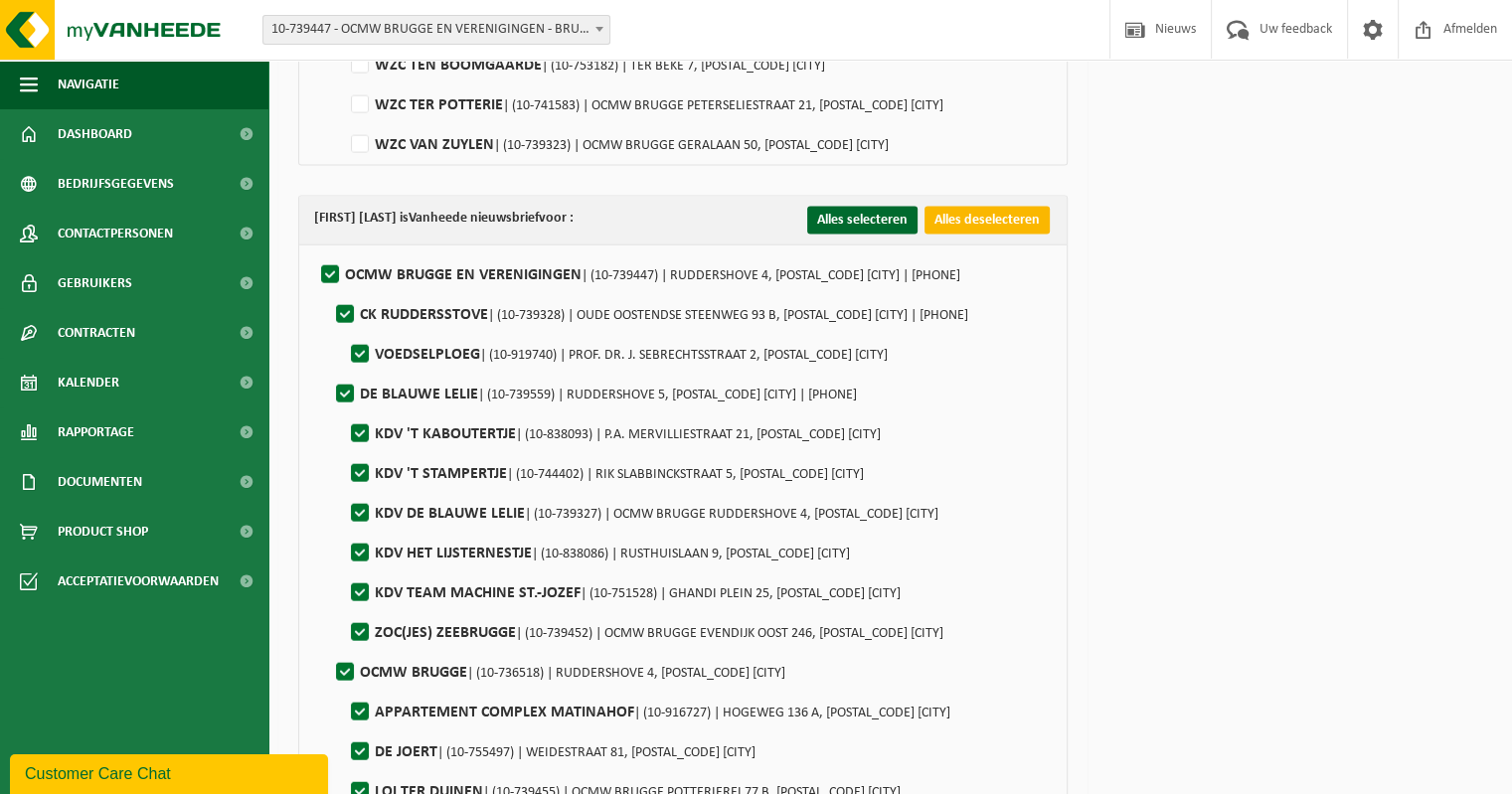 click on "Alles deselecteren" at bounding box center [987, 221] 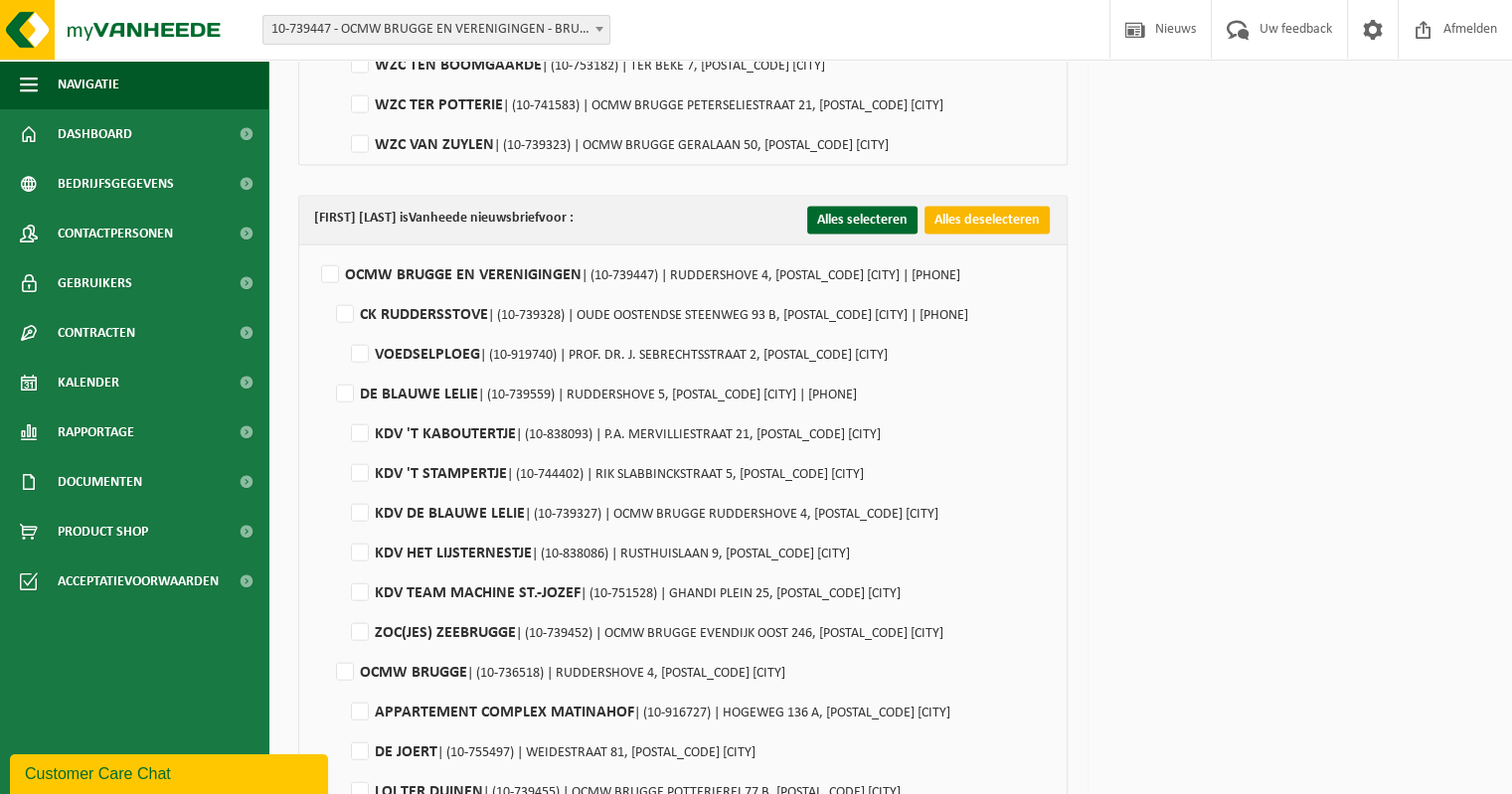 checkbox on "false" 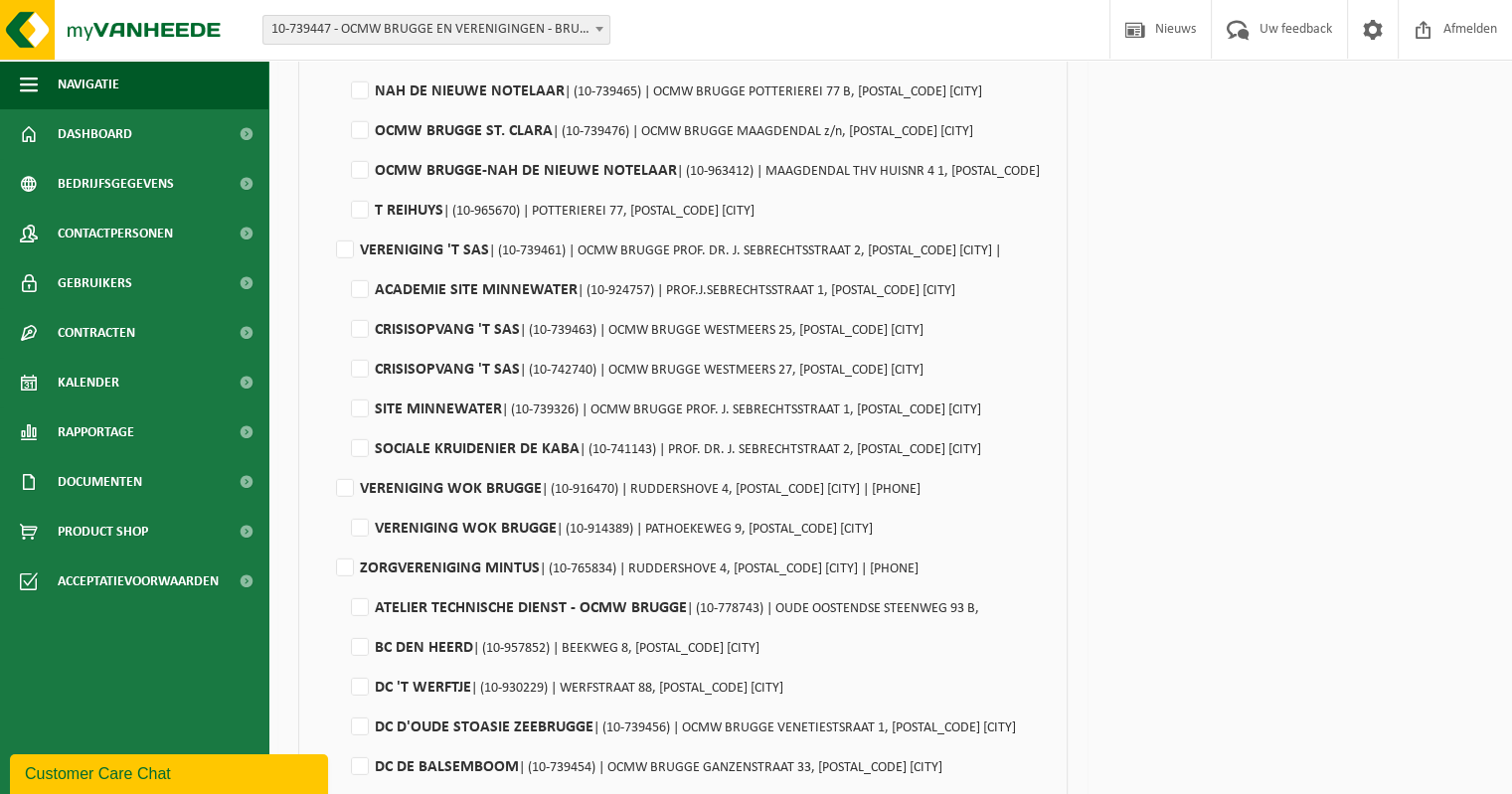 scroll, scrollTop: 5565, scrollLeft: 0, axis: vertical 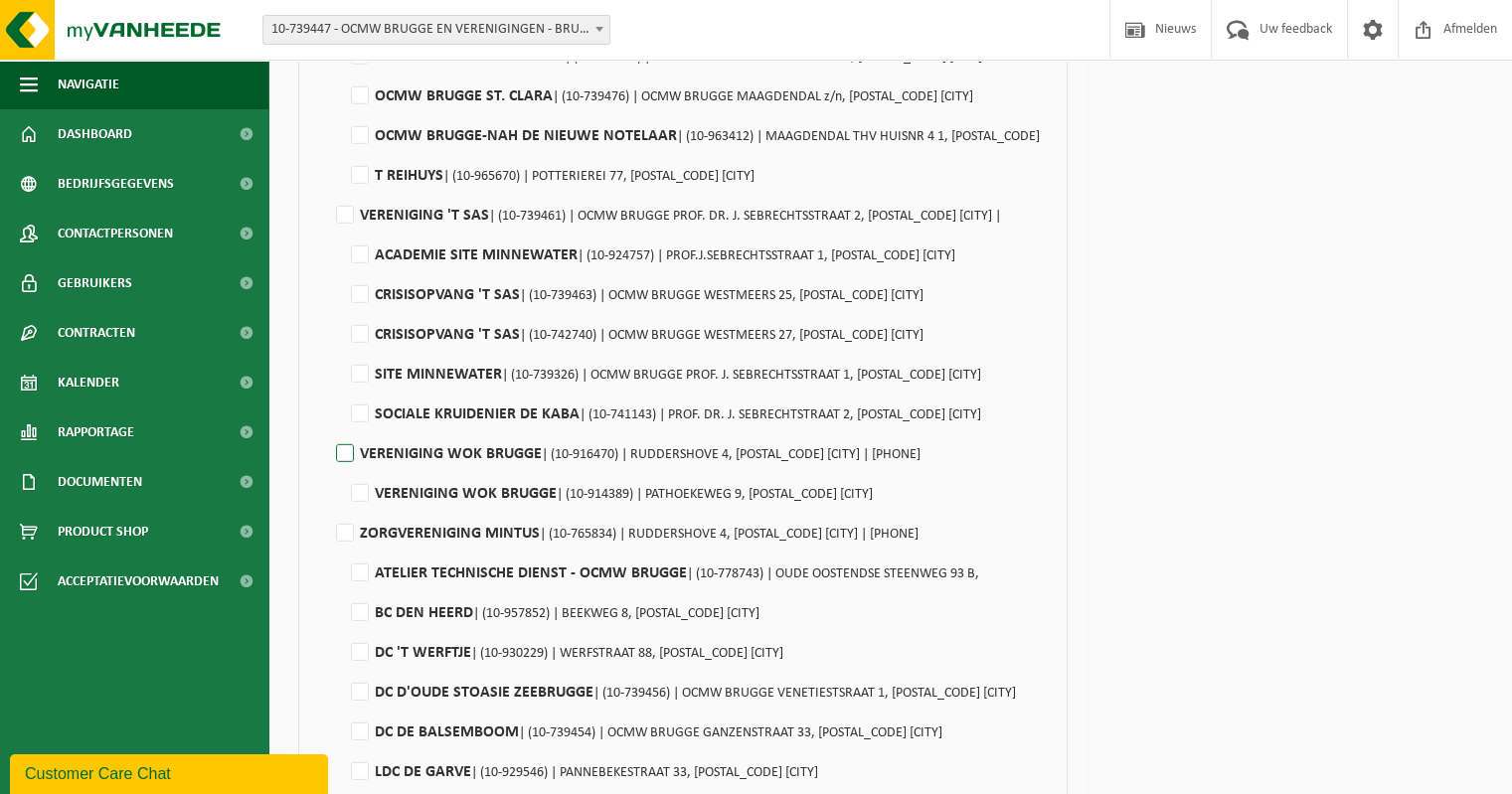 click on "VERENIGING WOK BRUGGE   | (10-916470) | RUDDERSHOVE 4, 8000 BRUGGE | 0267.404.056" at bounding box center [626, 454] 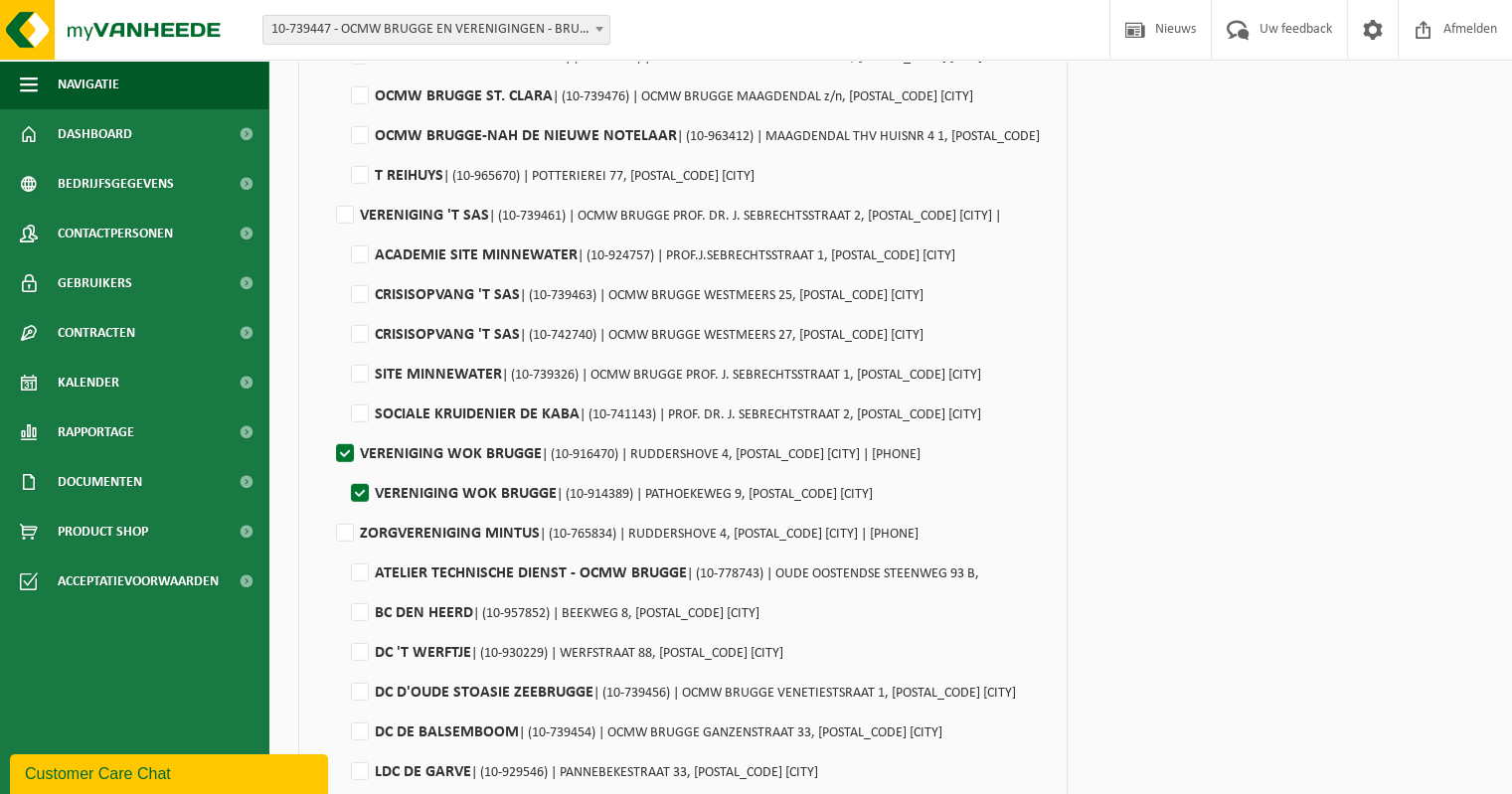 checkbox on "true" 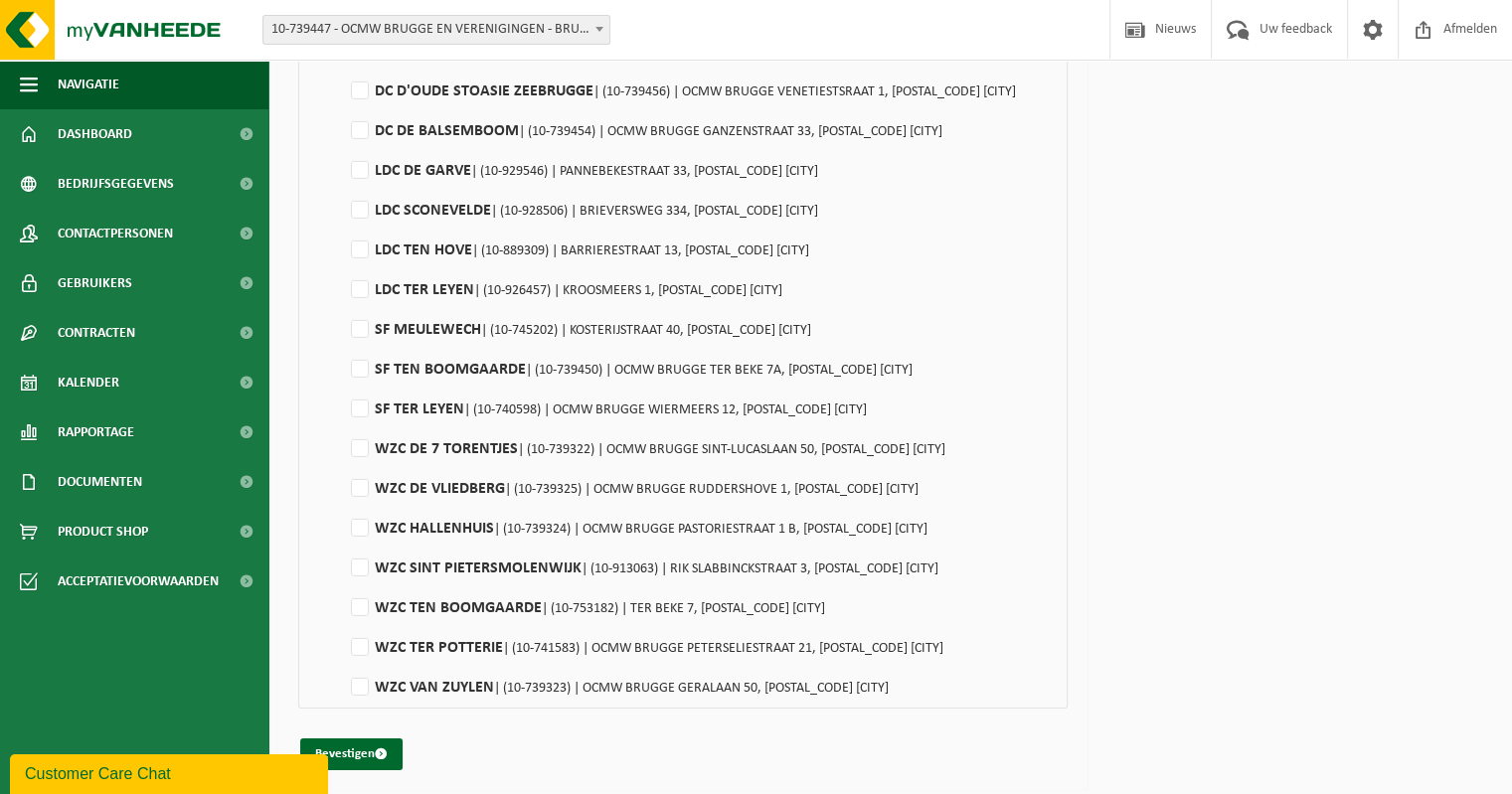scroll, scrollTop: 6168, scrollLeft: 0, axis: vertical 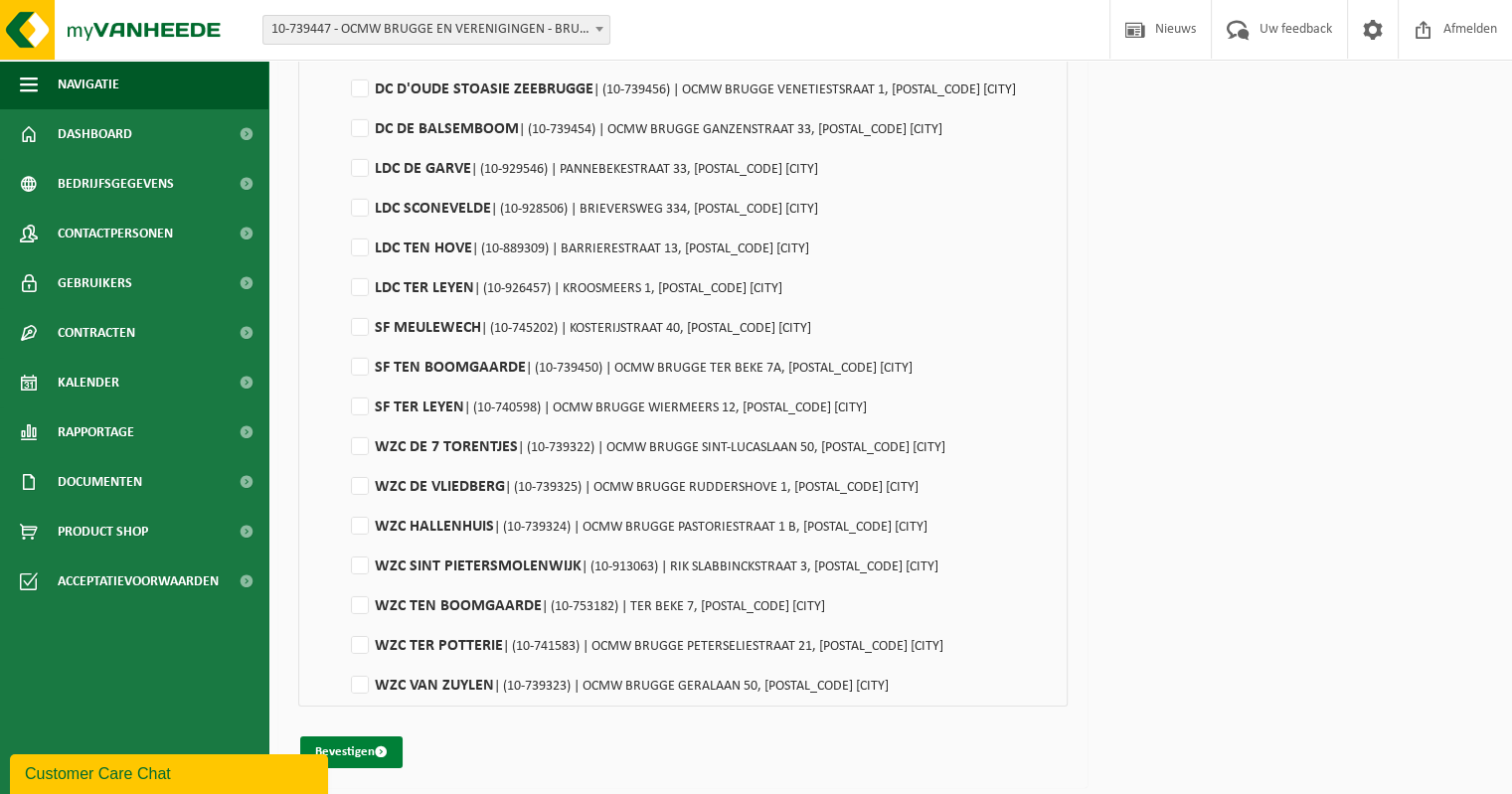 click on "Bevestigen" at bounding box center (351, 752) 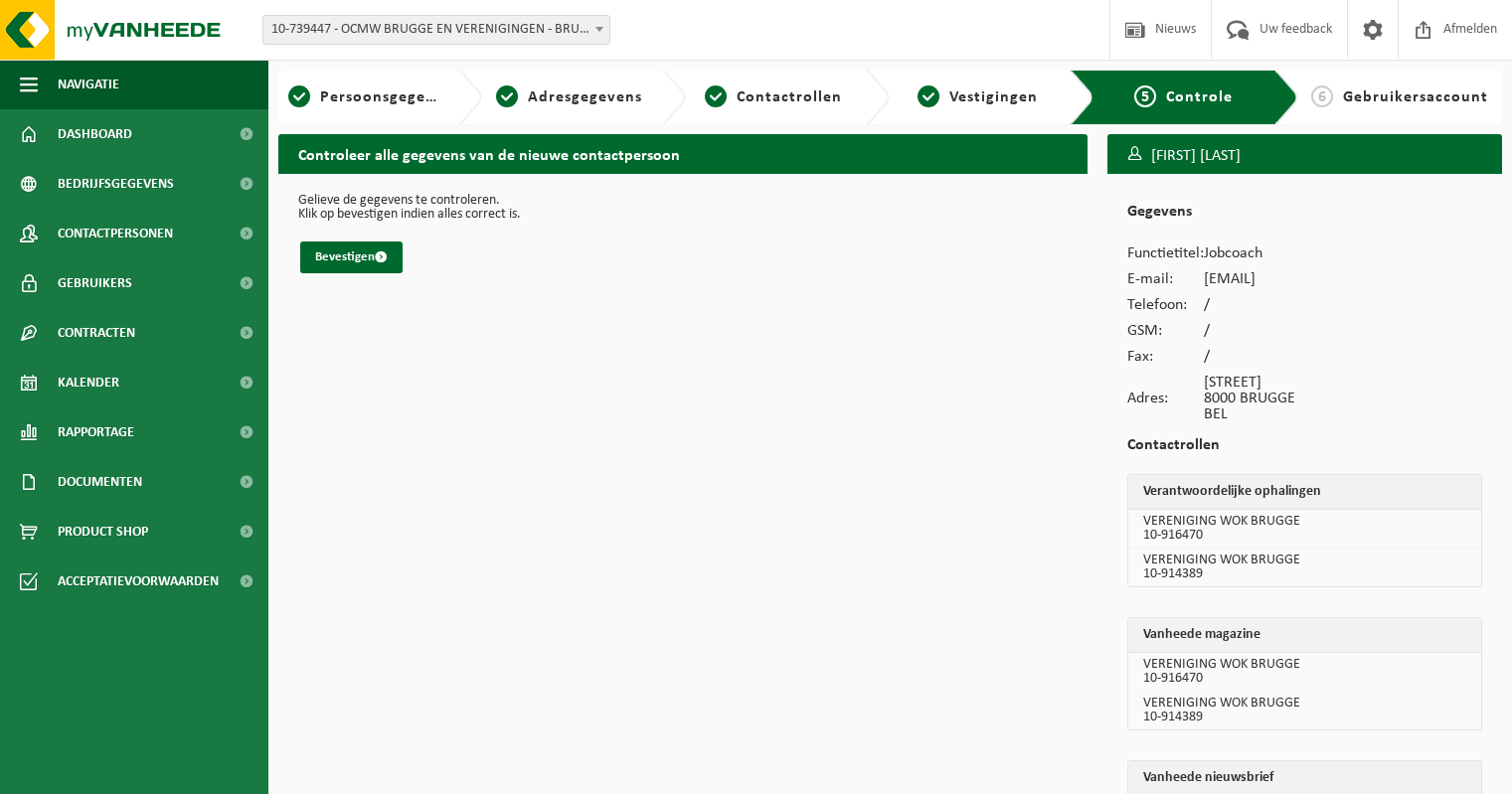 scroll, scrollTop: 0, scrollLeft: 0, axis: both 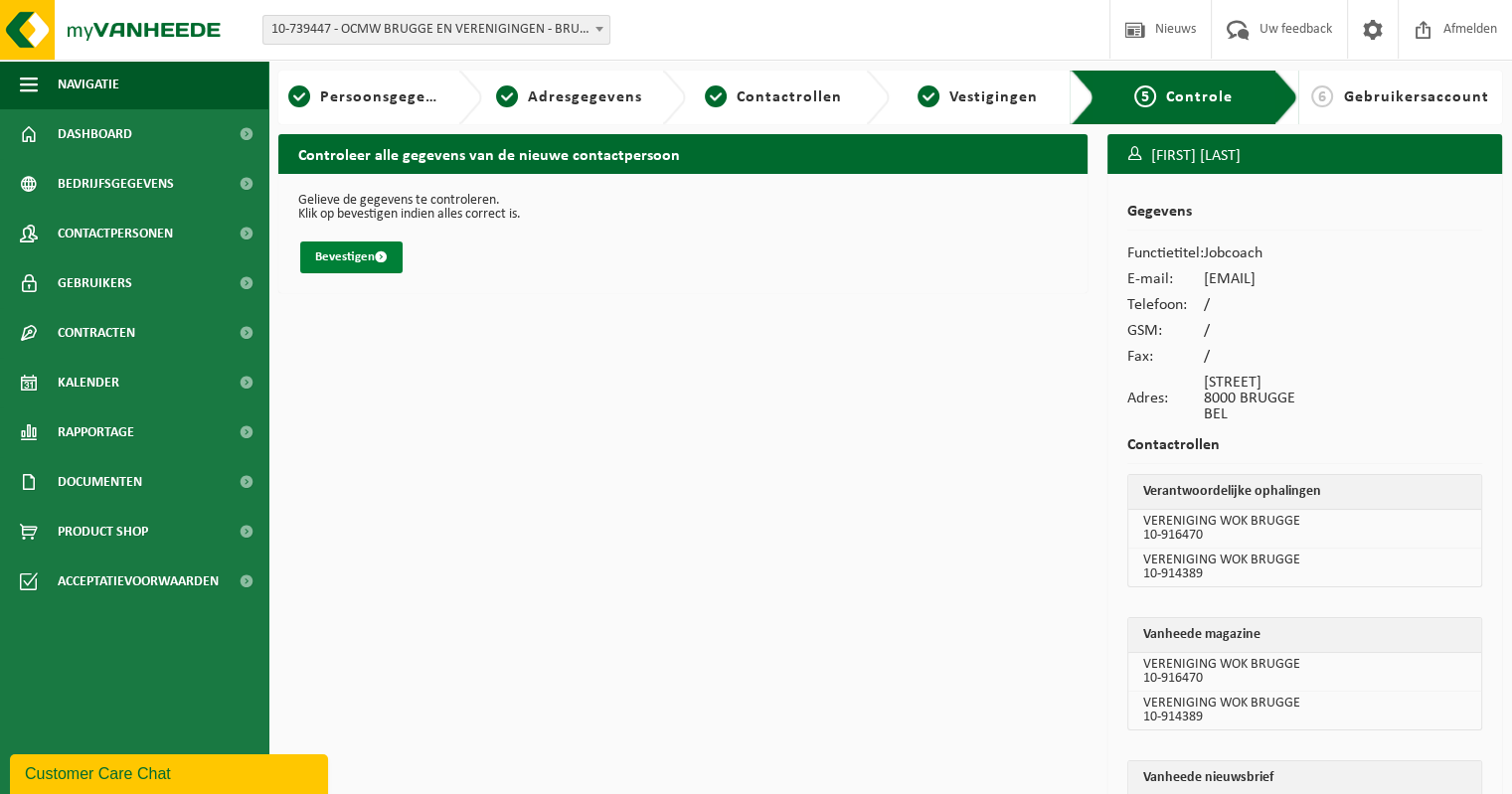 click on "Bevestigen" at bounding box center [351, 257] 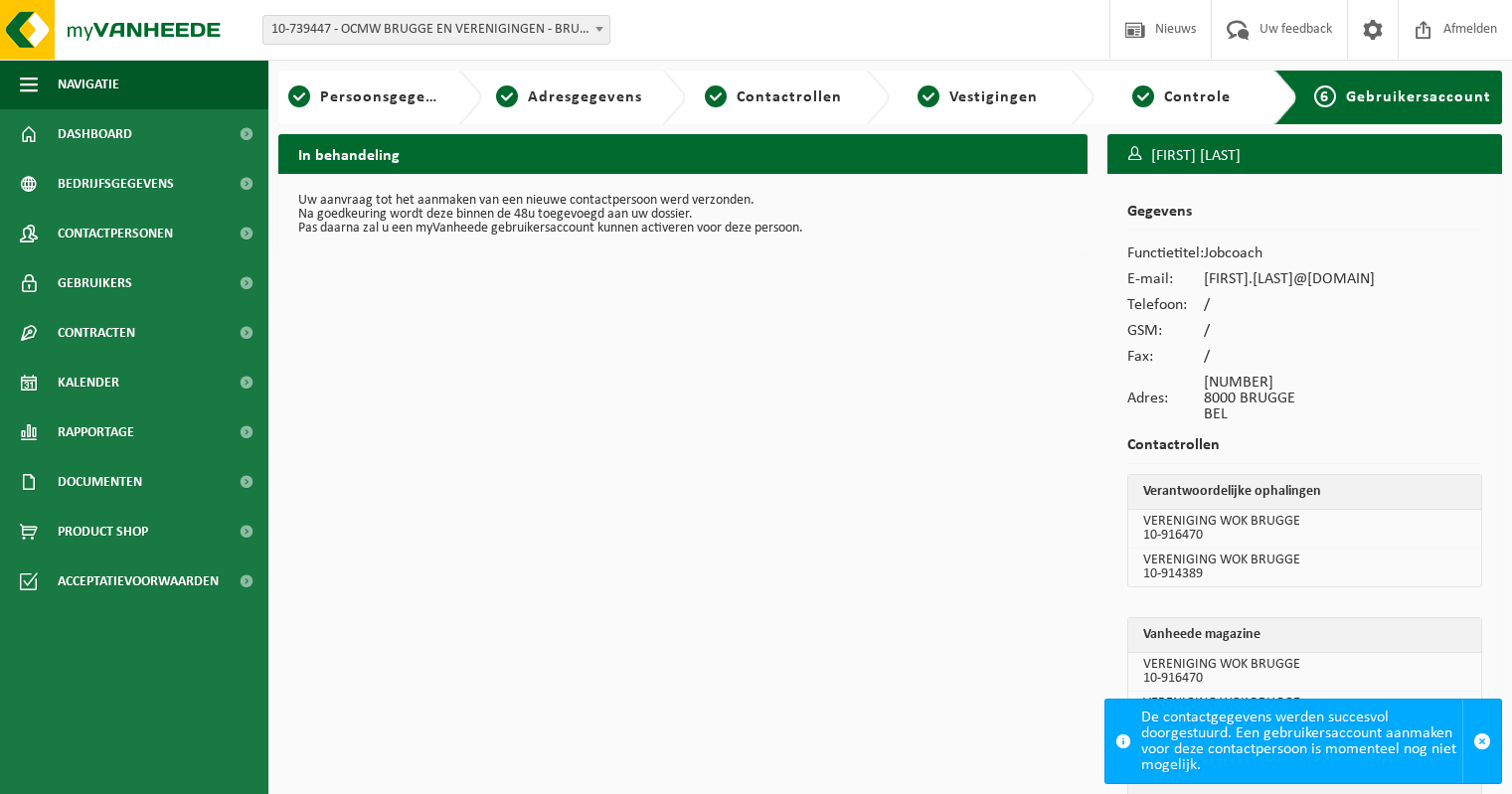 scroll, scrollTop: 0, scrollLeft: 0, axis: both 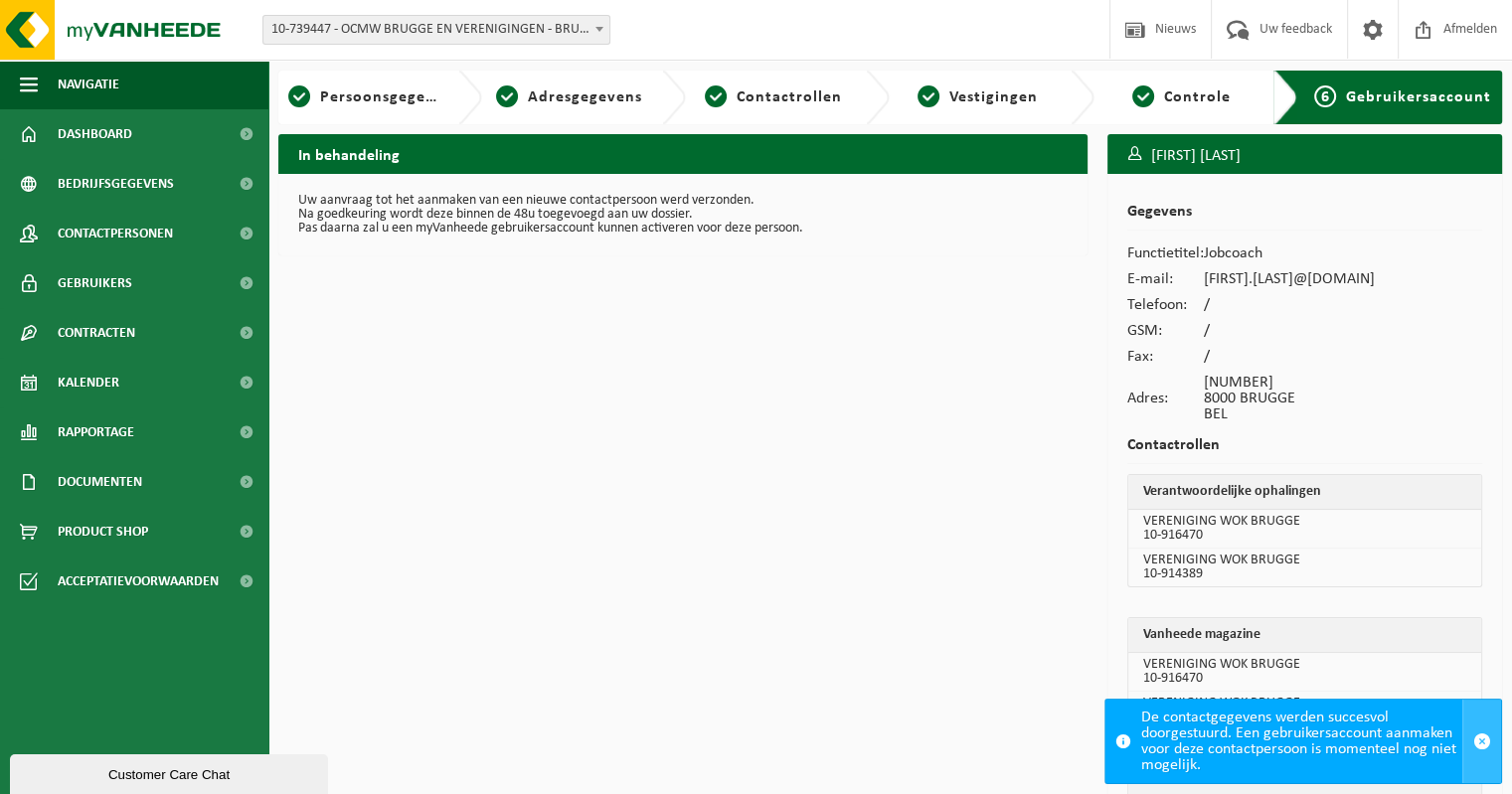 click at bounding box center (1482, 741) 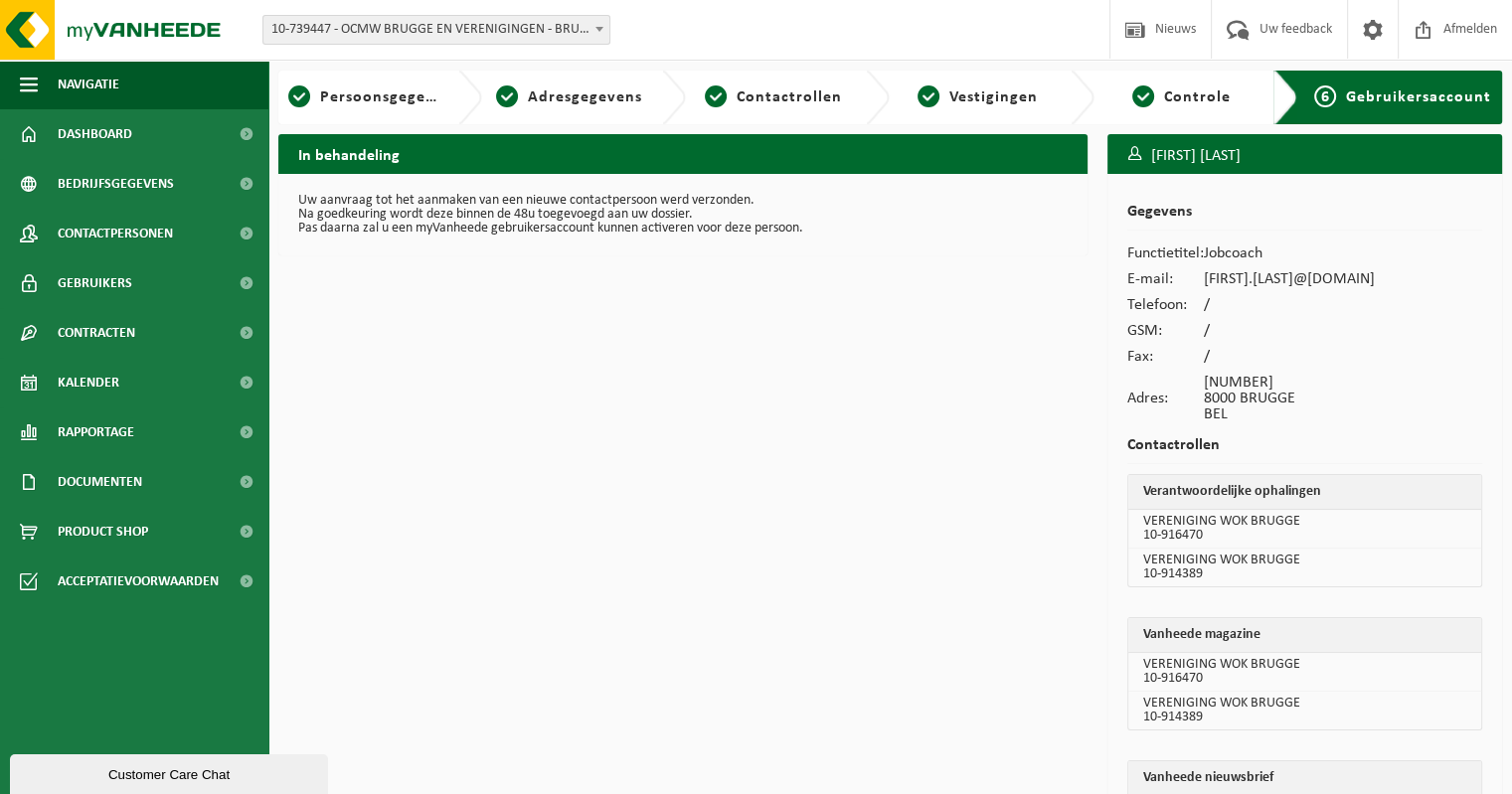 click on "In behandeling       Uw aanvraag tot het aanmaken van een nieuwe contactpersoon werd verzonden.   Na goedkeuring wordt deze binnen de 48u toegevoegd aan uw dossier.   Pas daarna zal u een myVanheede gebruikersaccount kunnen activeren voor deze persoon." at bounding box center (683, 534) 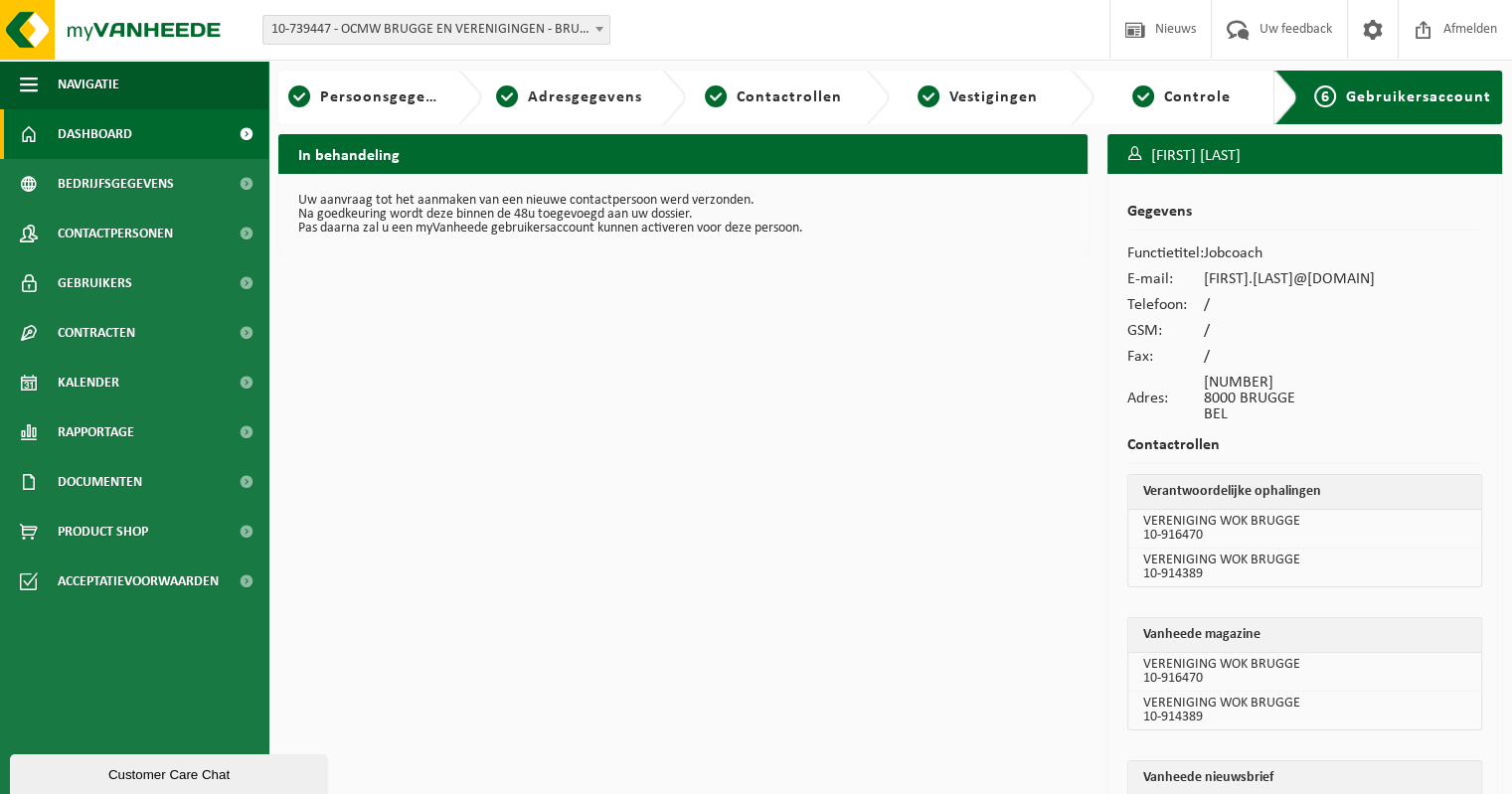 click on "Dashboard" at bounding box center (94, 134) 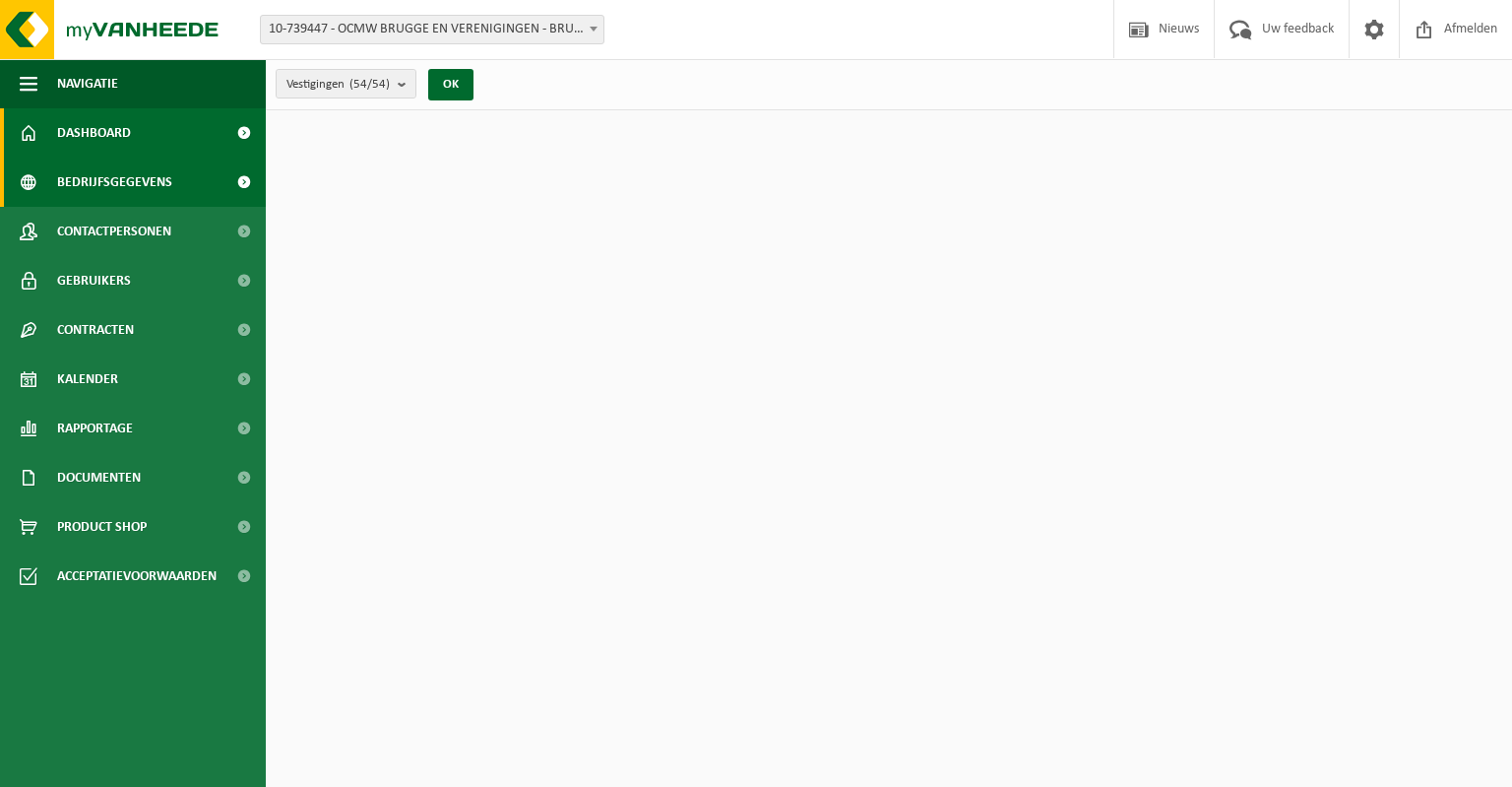 scroll, scrollTop: 0, scrollLeft: 0, axis: both 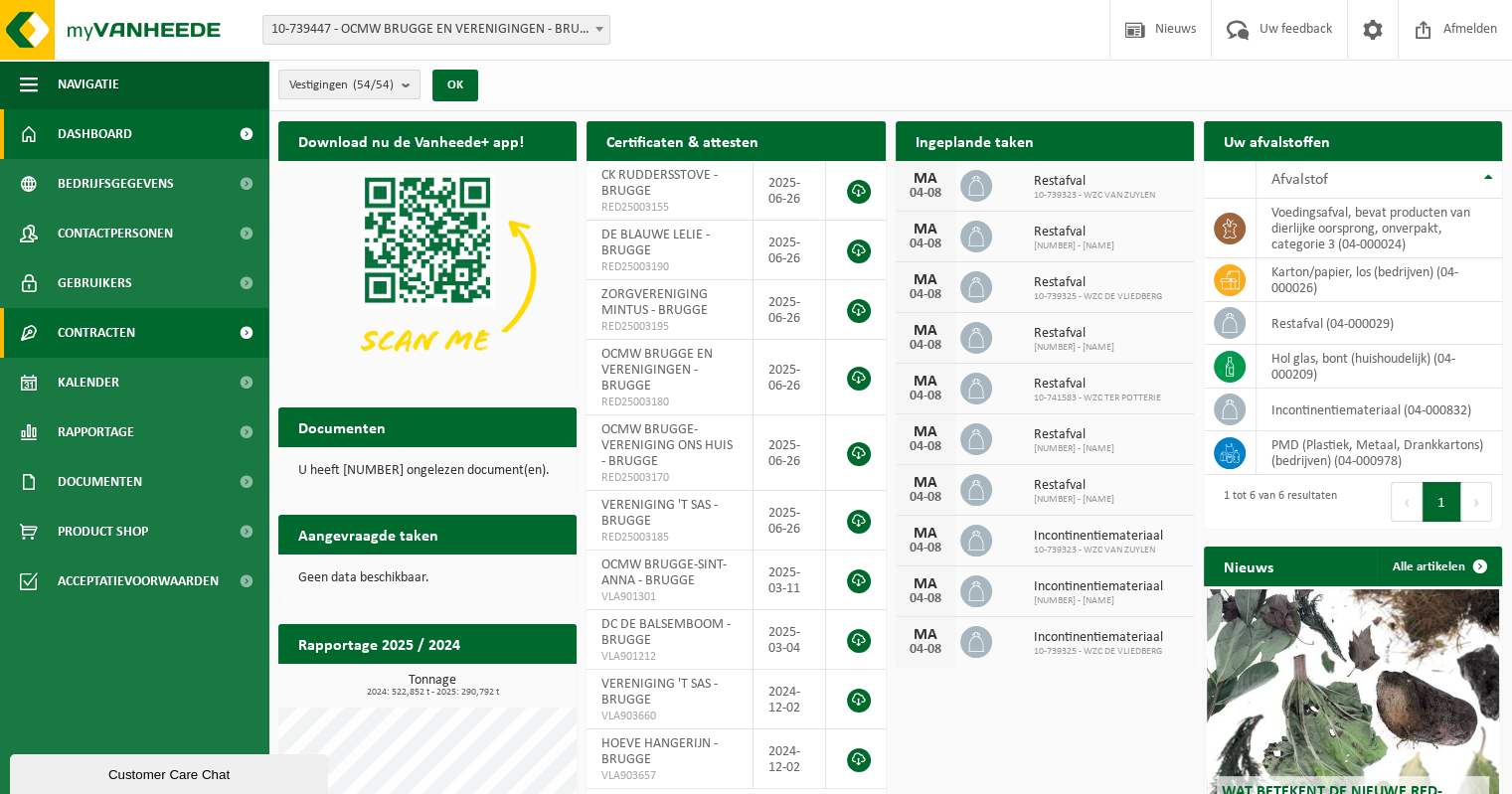 click on "Contracten" at bounding box center (96, 333) 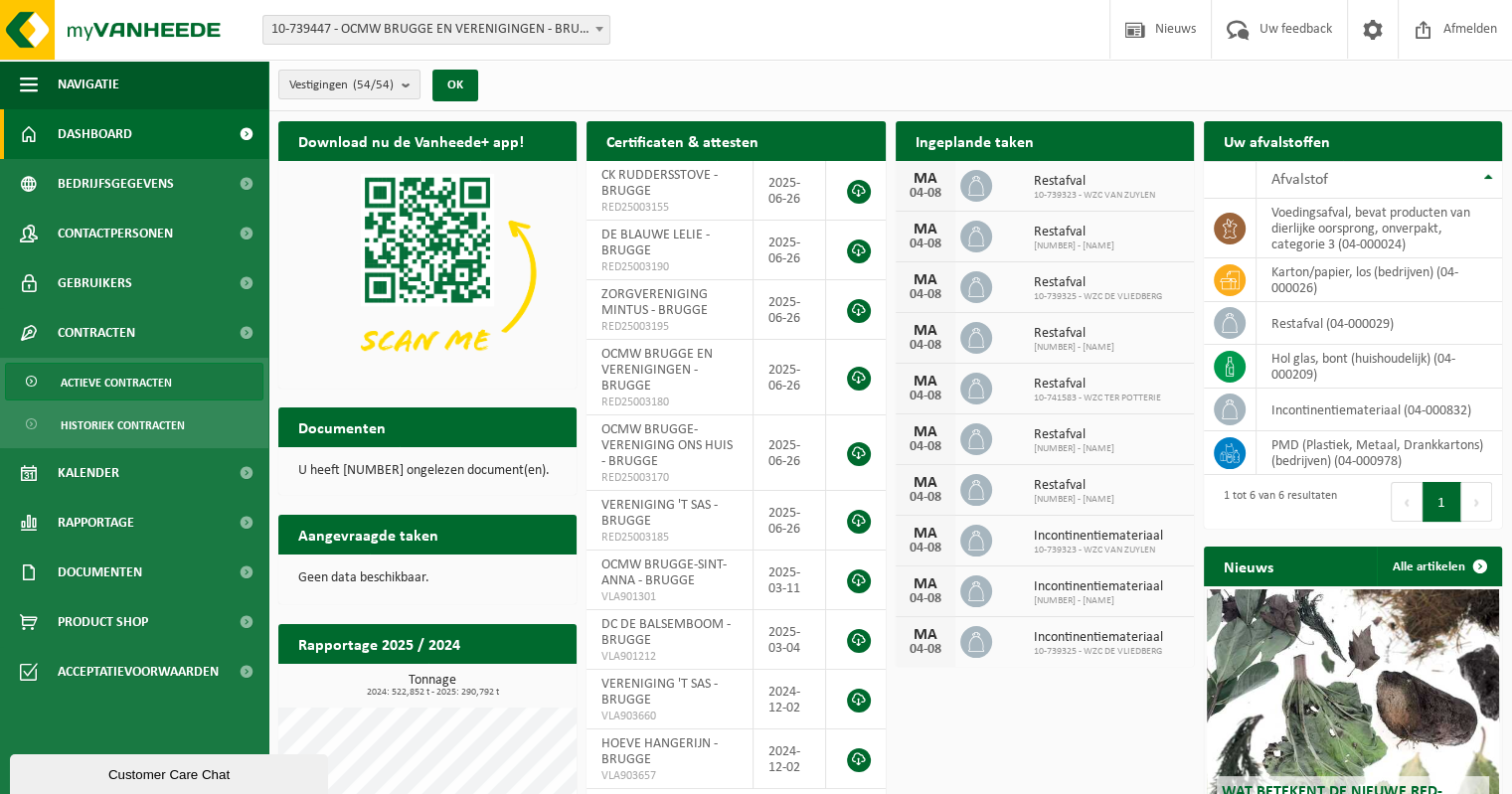 click on "Actieve contracten" at bounding box center (116, 383) 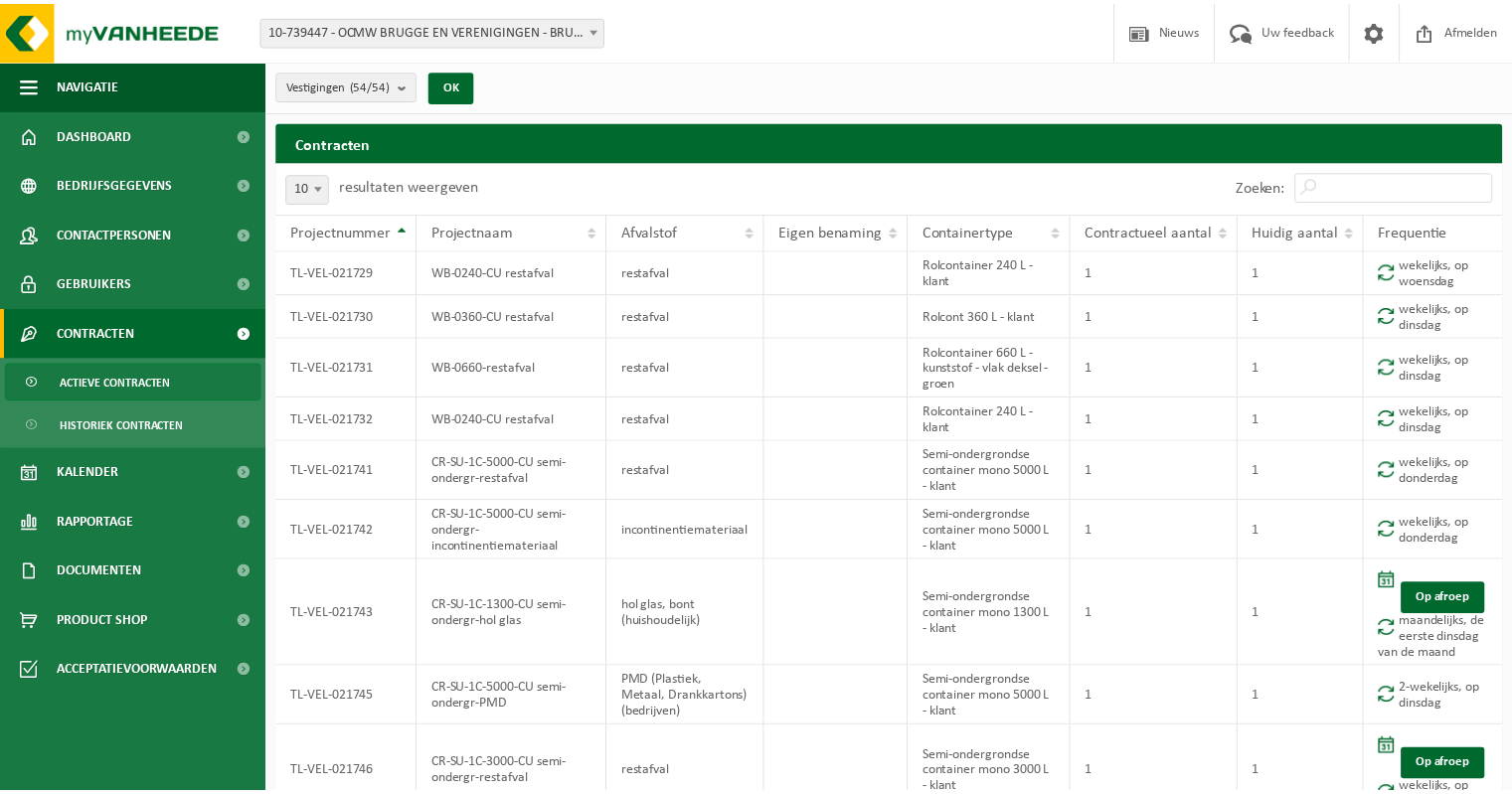 scroll, scrollTop: 0, scrollLeft: 0, axis: both 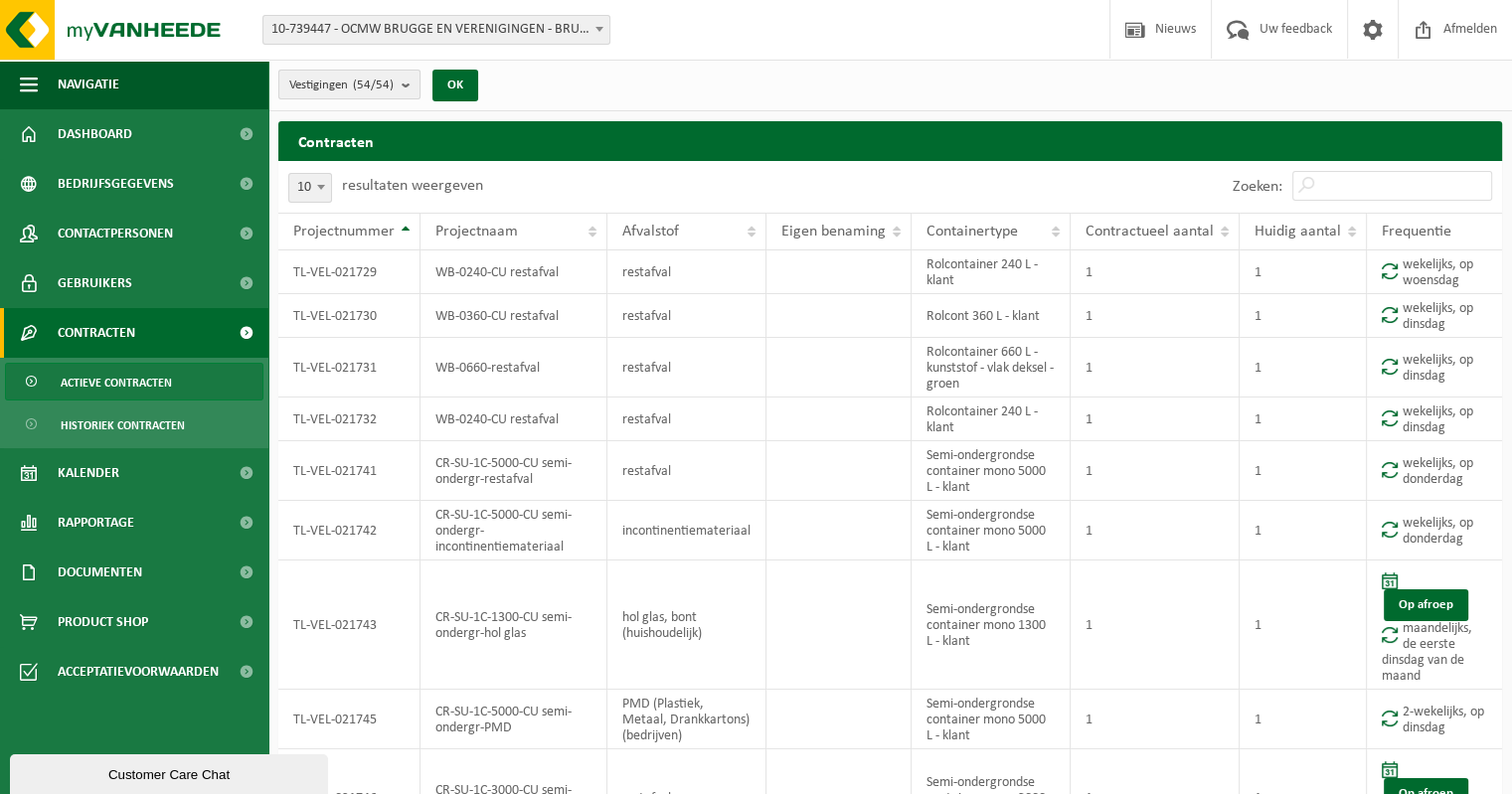 drag, startPoint x: 402, startPoint y: 82, endPoint x: 417, endPoint y: 92, distance: 18.027756 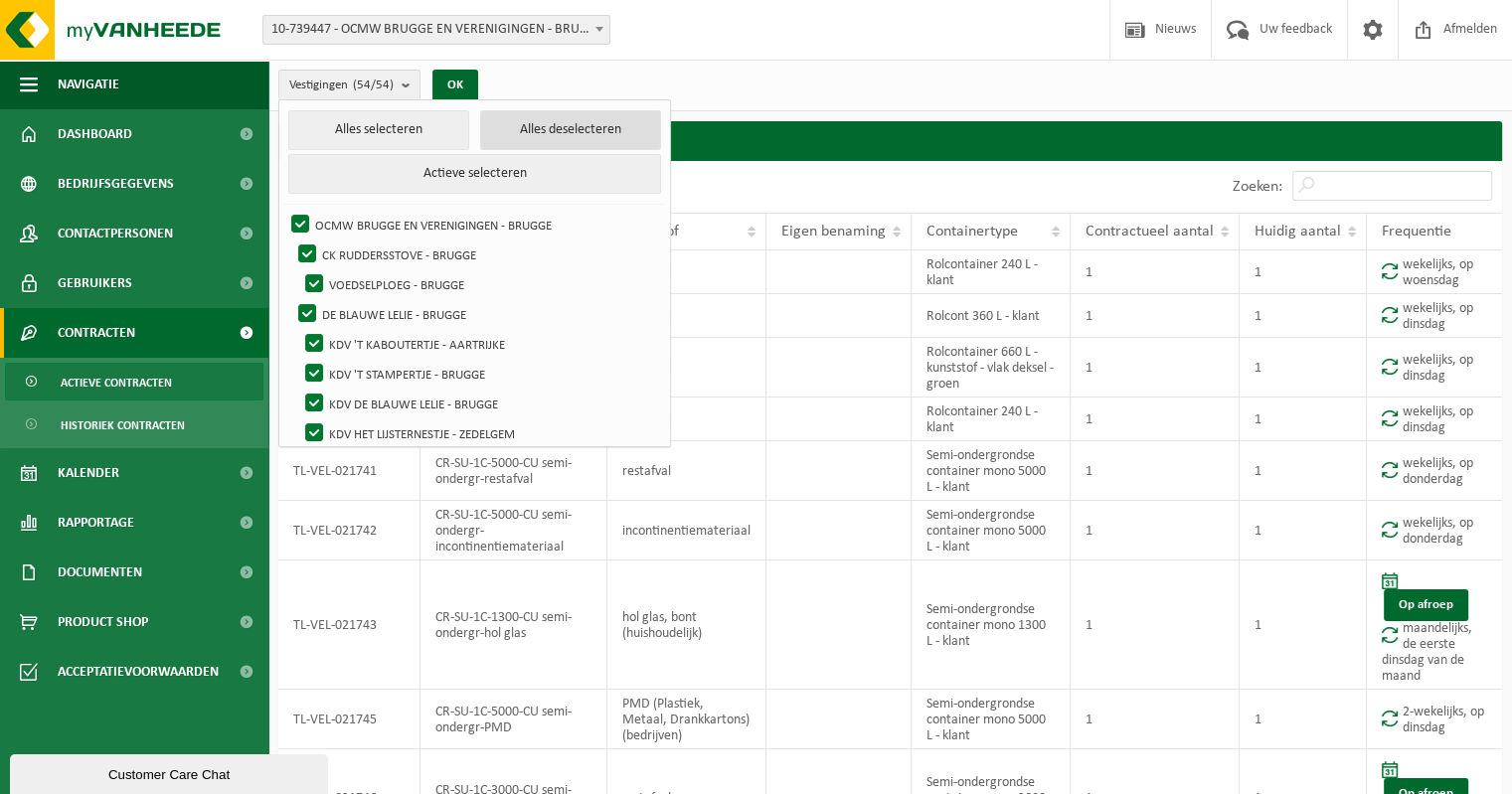 drag, startPoint x: 624, startPoint y: 120, endPoint x: 600, endPoint y: 138, distance: 30 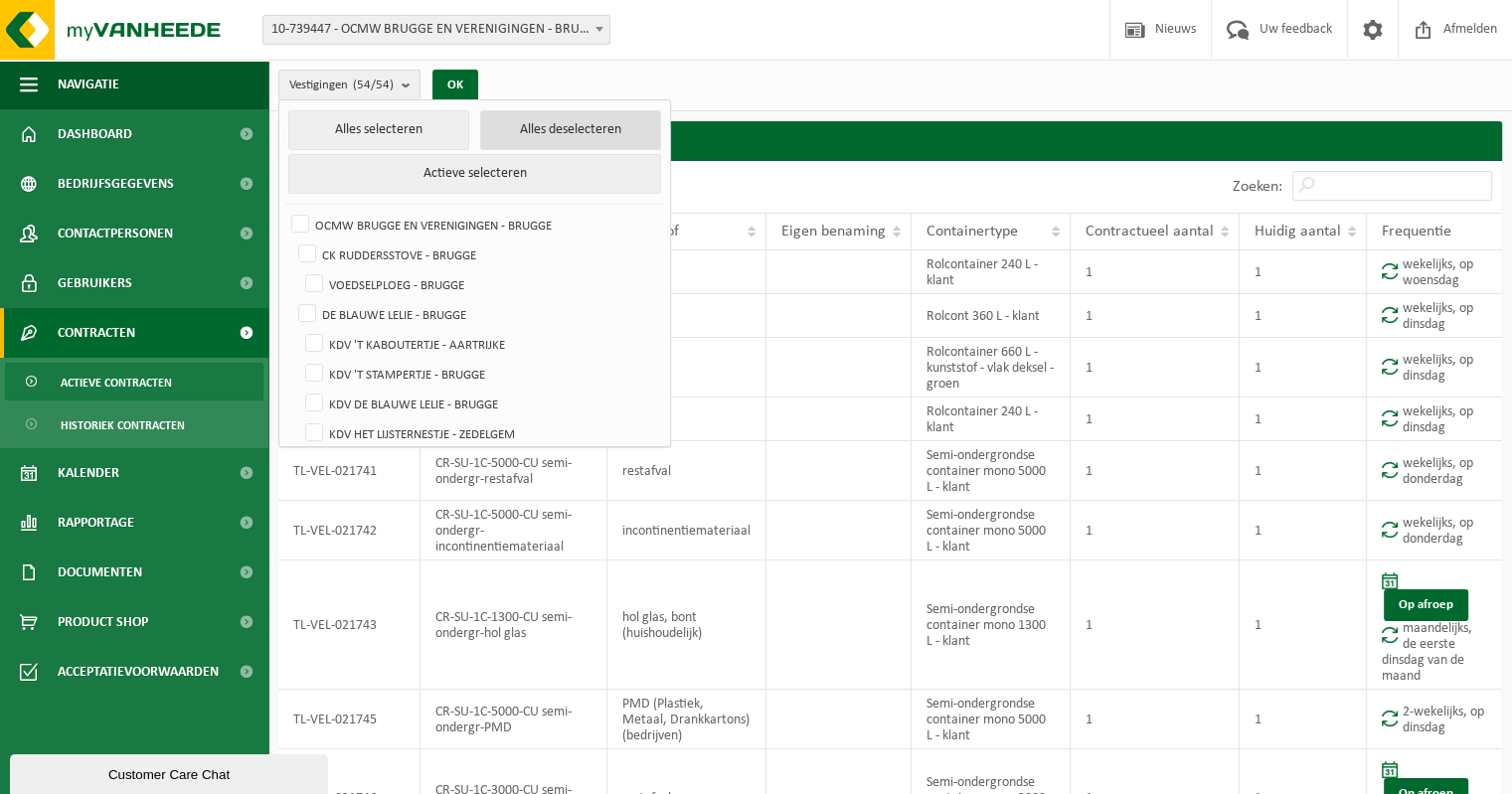 checkbox on "false" 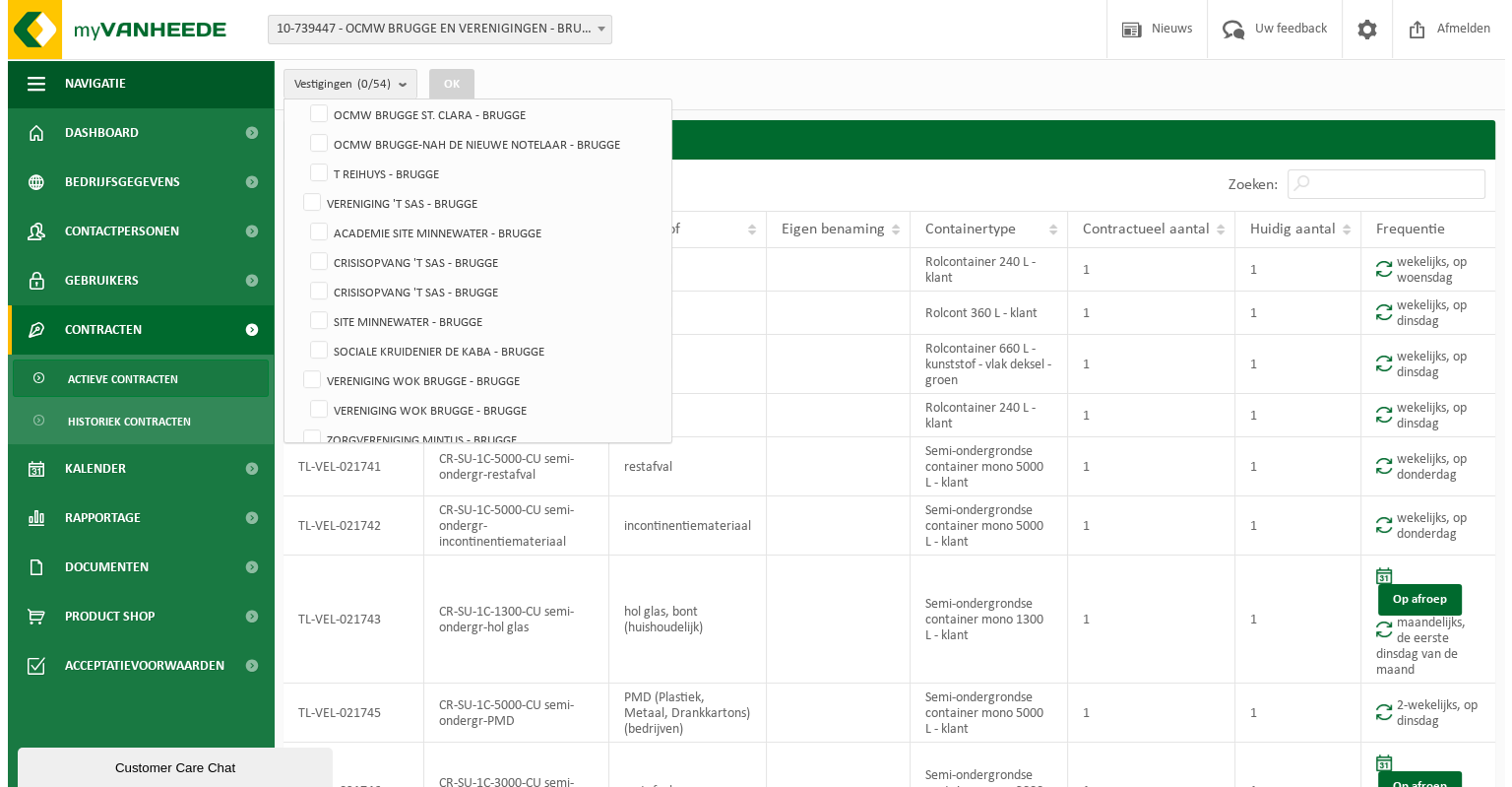 scroll, scrollTop: 886, scrollLeft: 0, axis: vertical 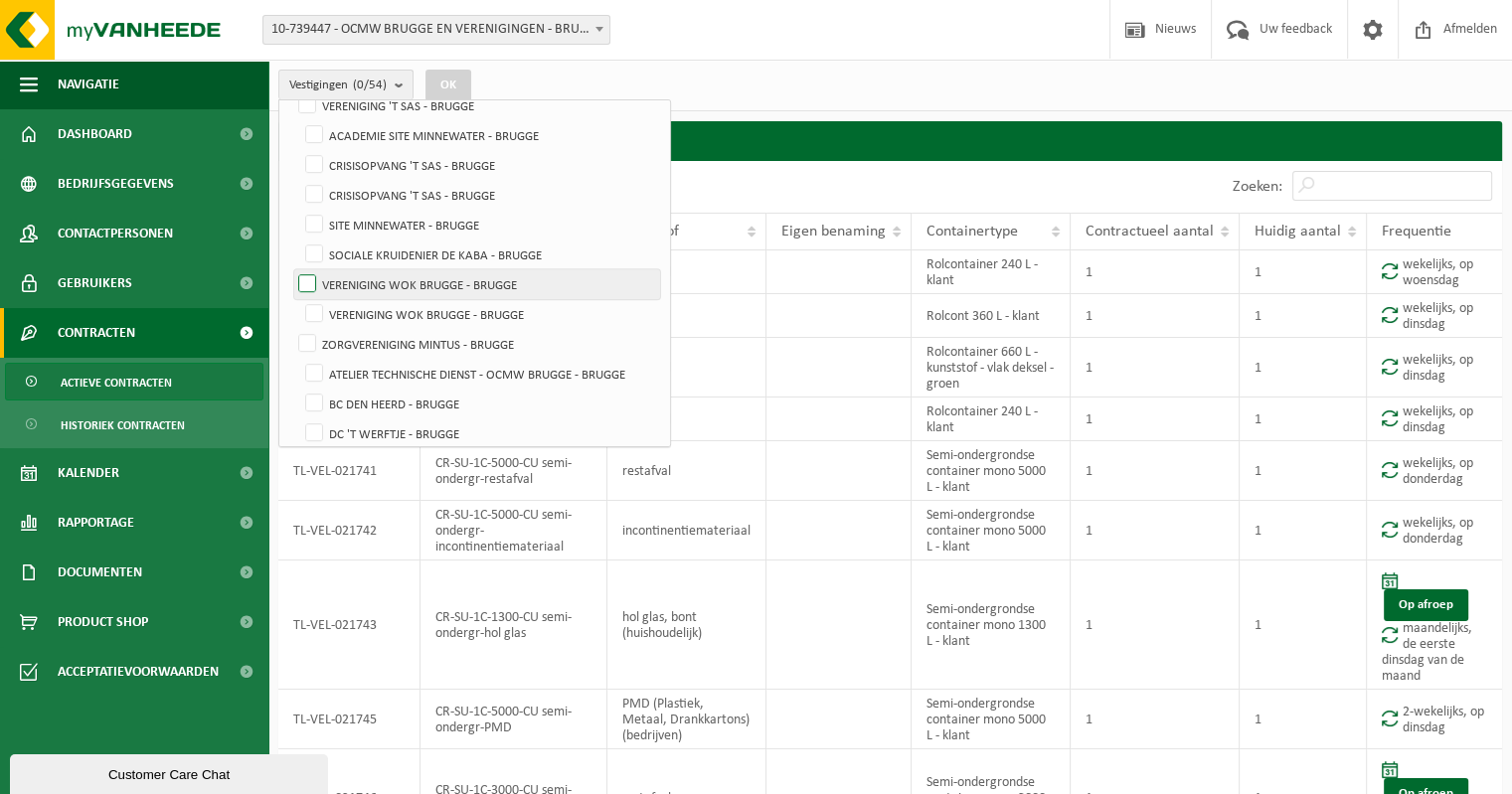 click on "VERENIGING WOK BRUGGE - BRUGGE" at bounding box center [477, 284] 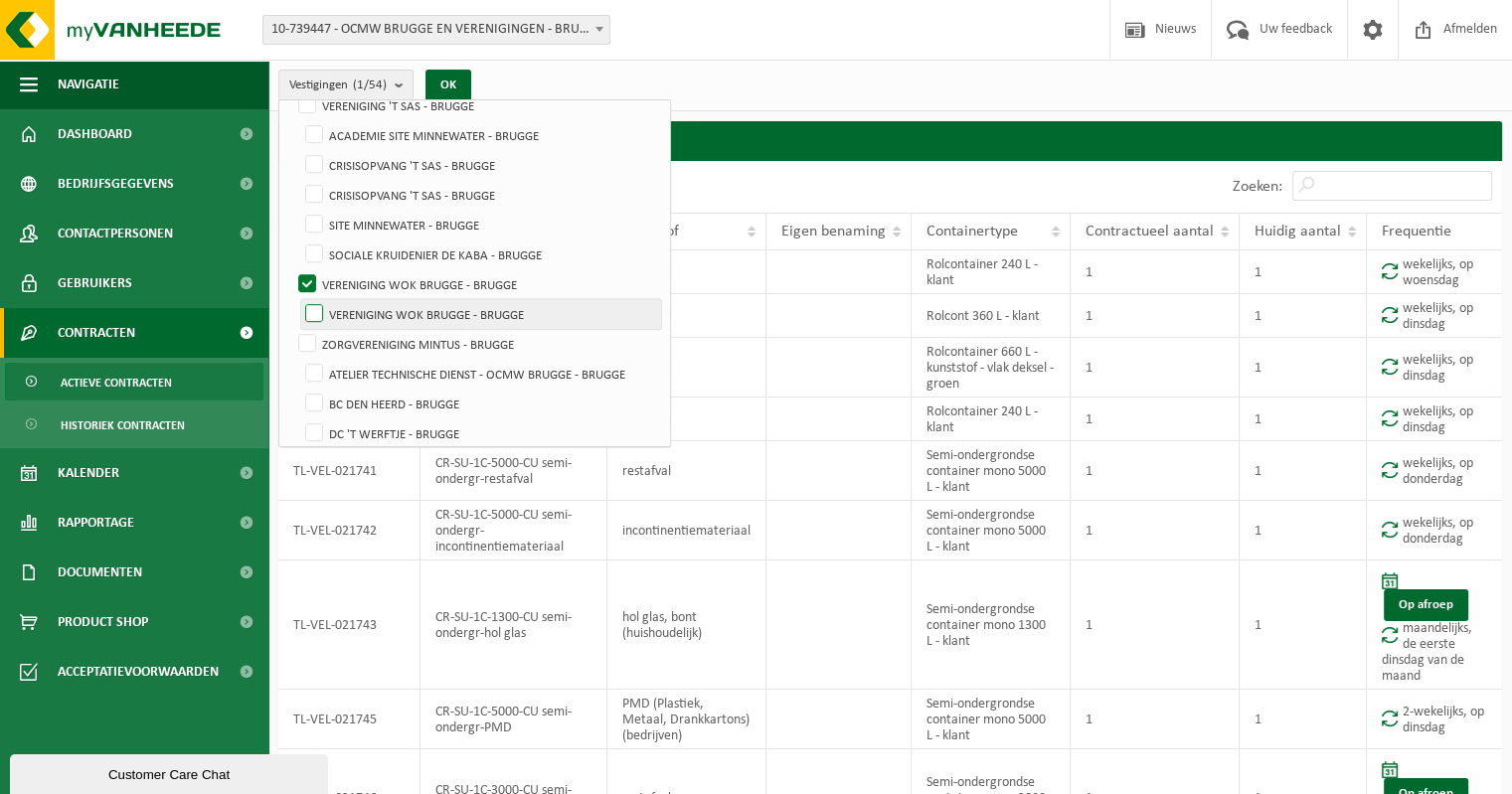 click on "VERENIGING WOK BRUGGE - BRUGGE" at bounding box center (481, 314) 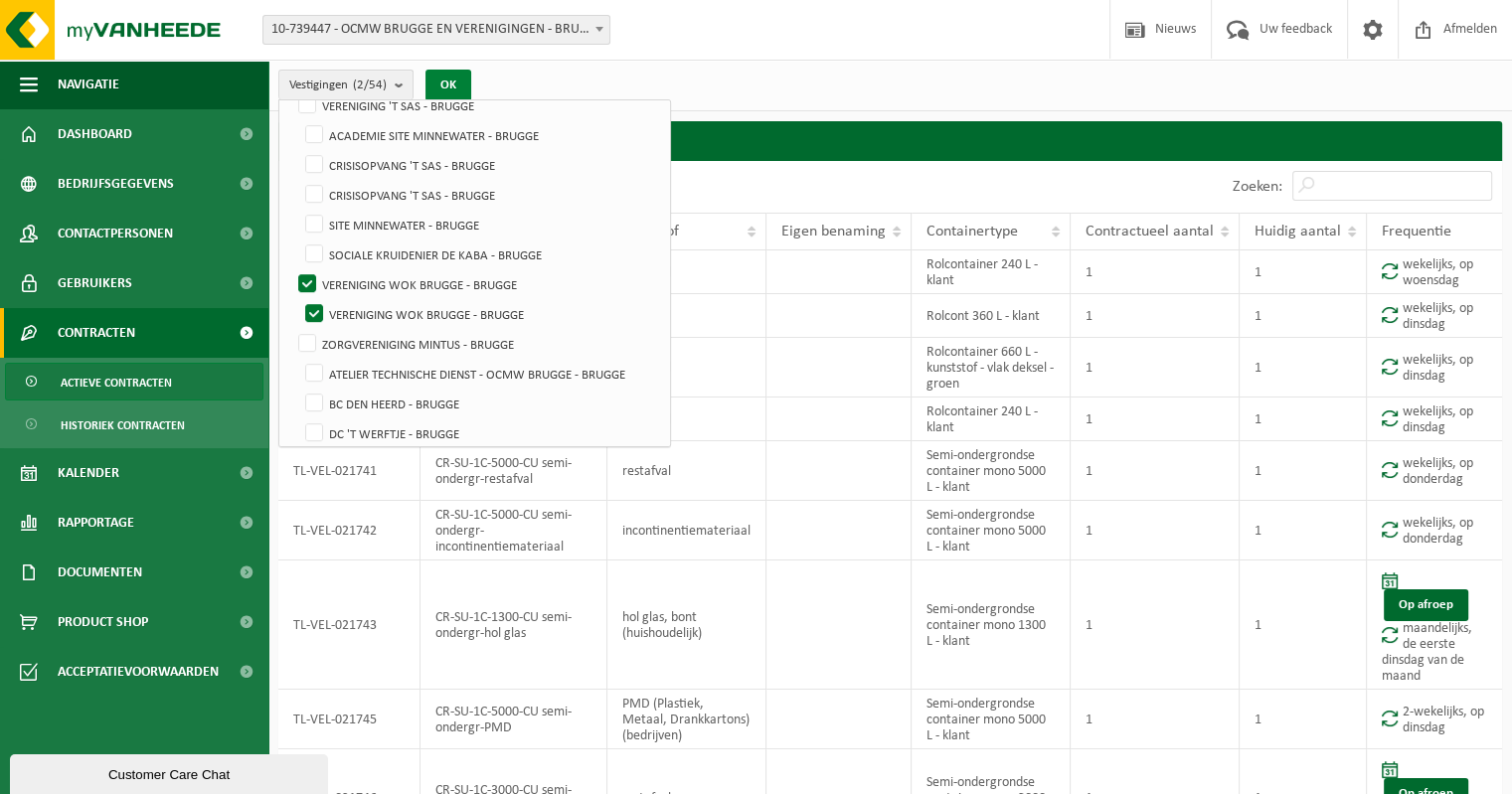 click on "OK" at bounding box center (448, 85) 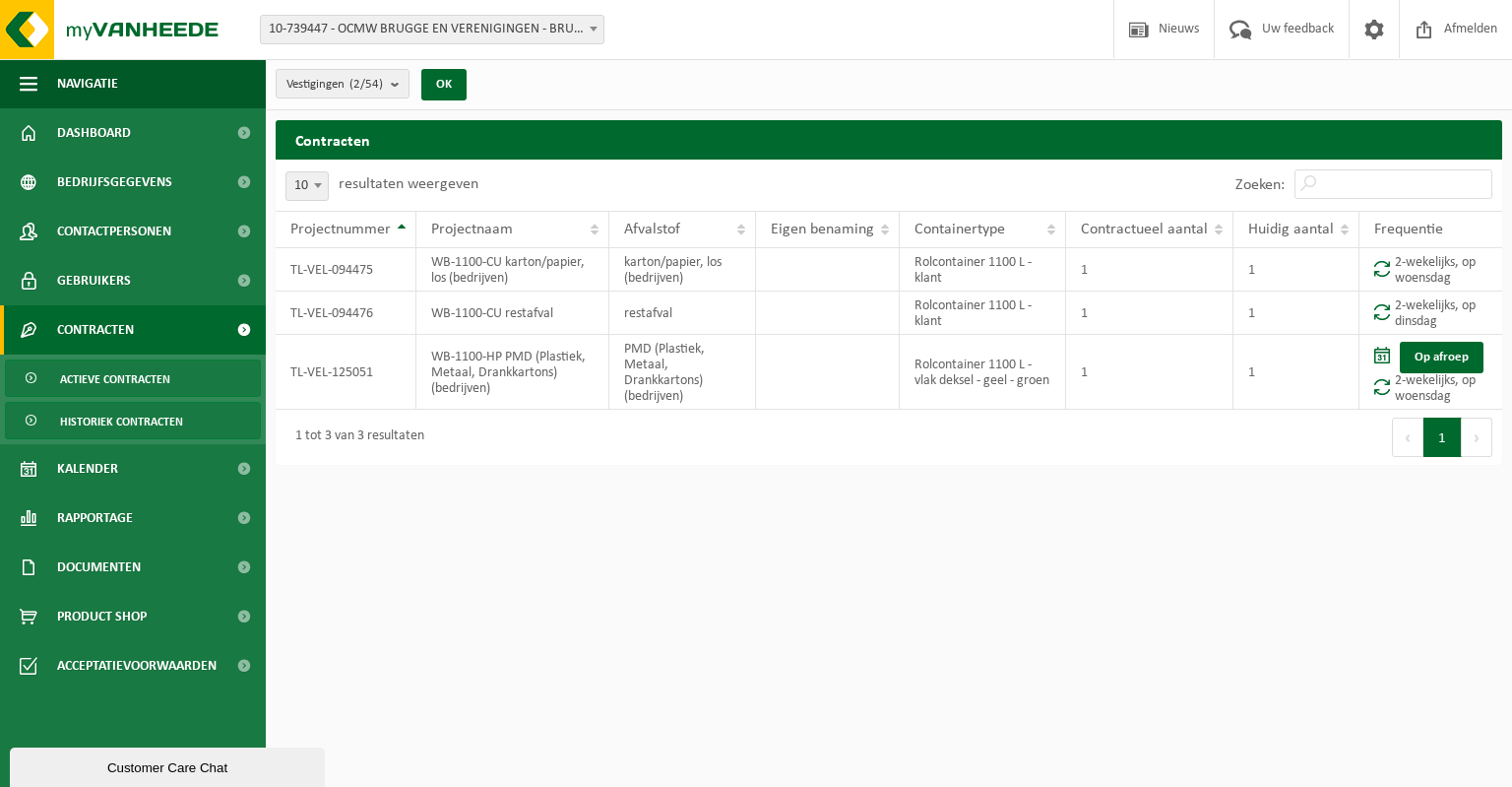 click on "Historiek contracten" at bounding box center (121, 422) 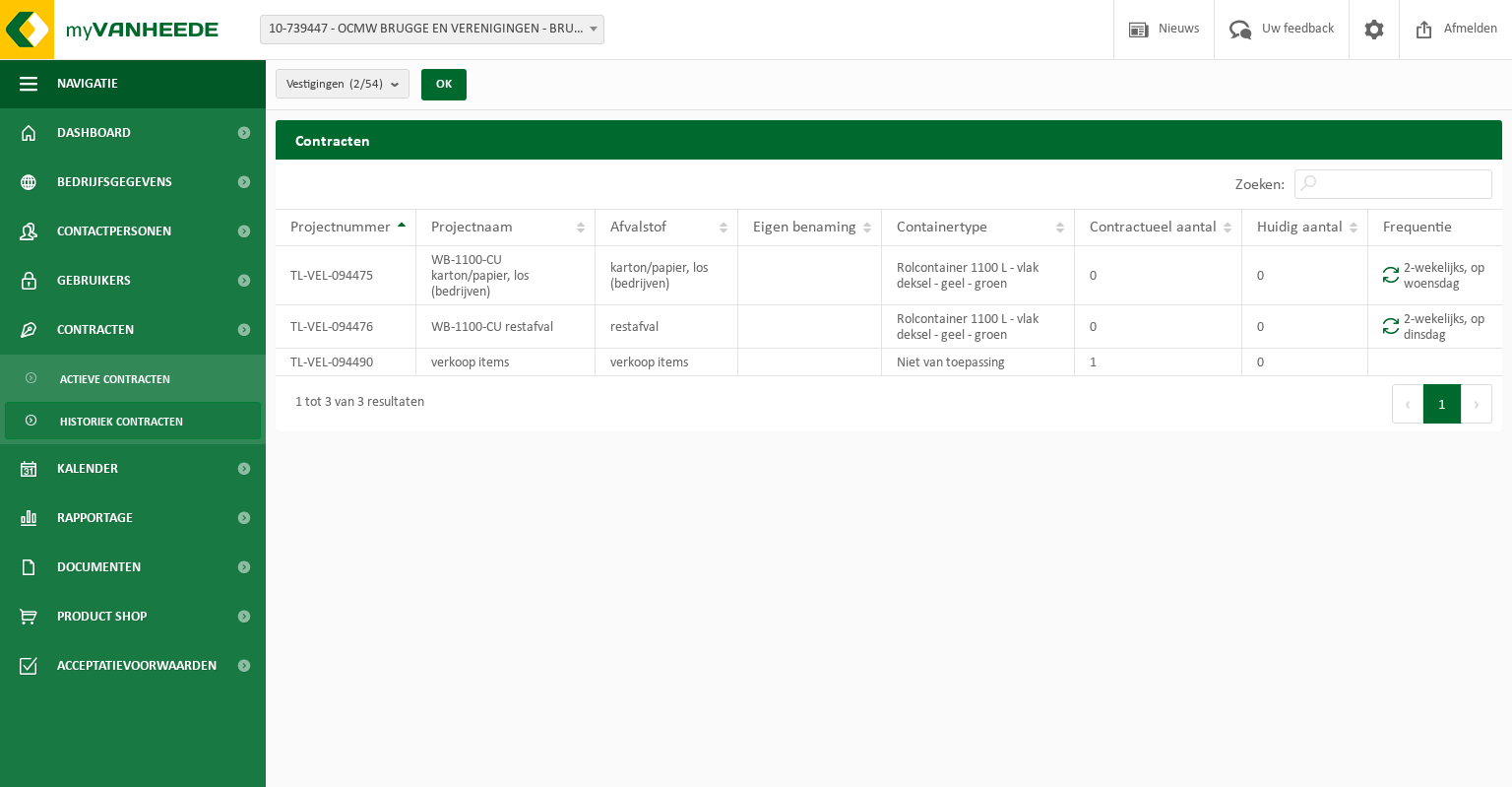 scroll, scrollTop: 0, scrollLeft: 0, axis: both 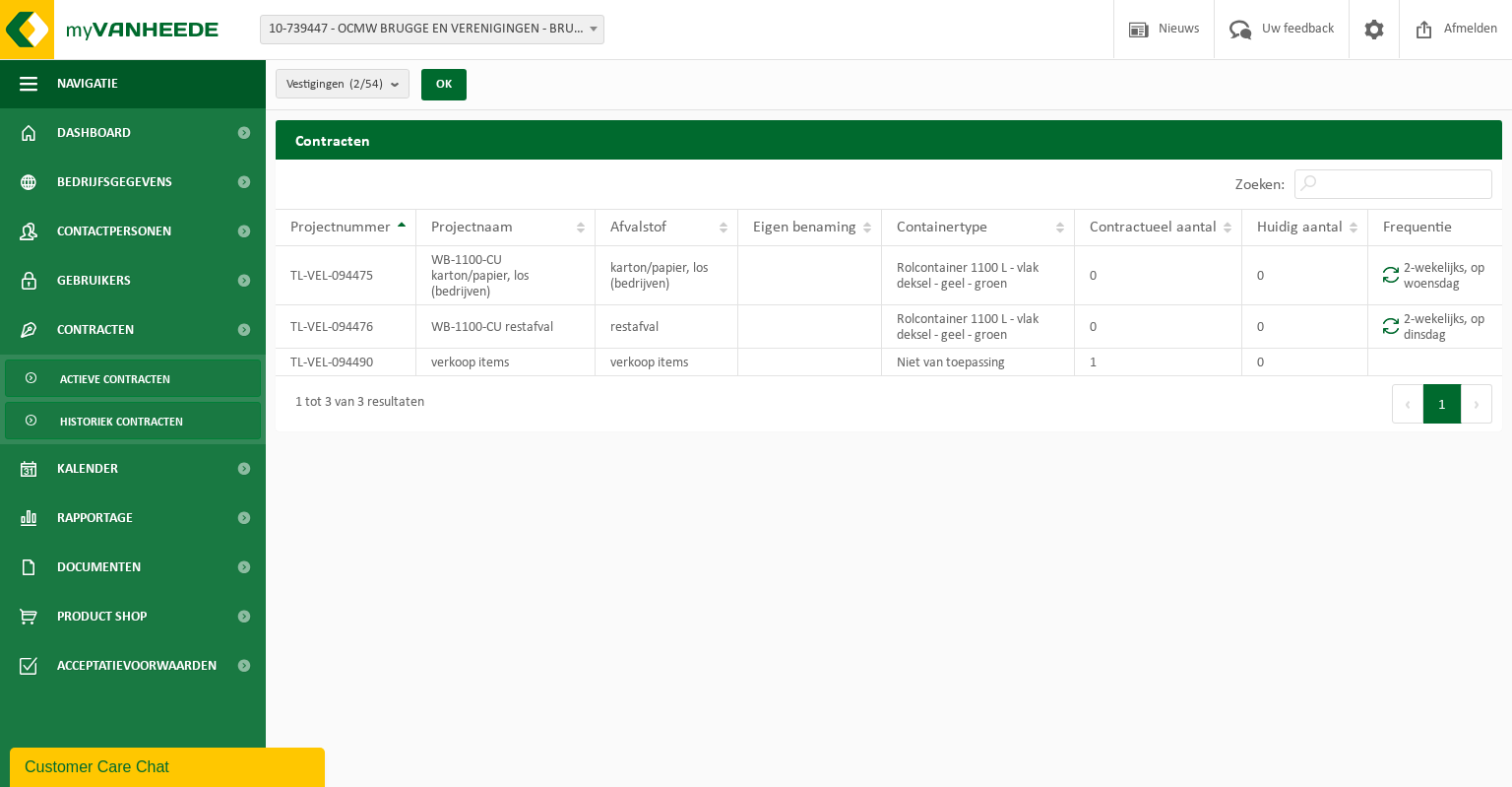 click on "Actieve contracten" at bounding box center (115, 379) 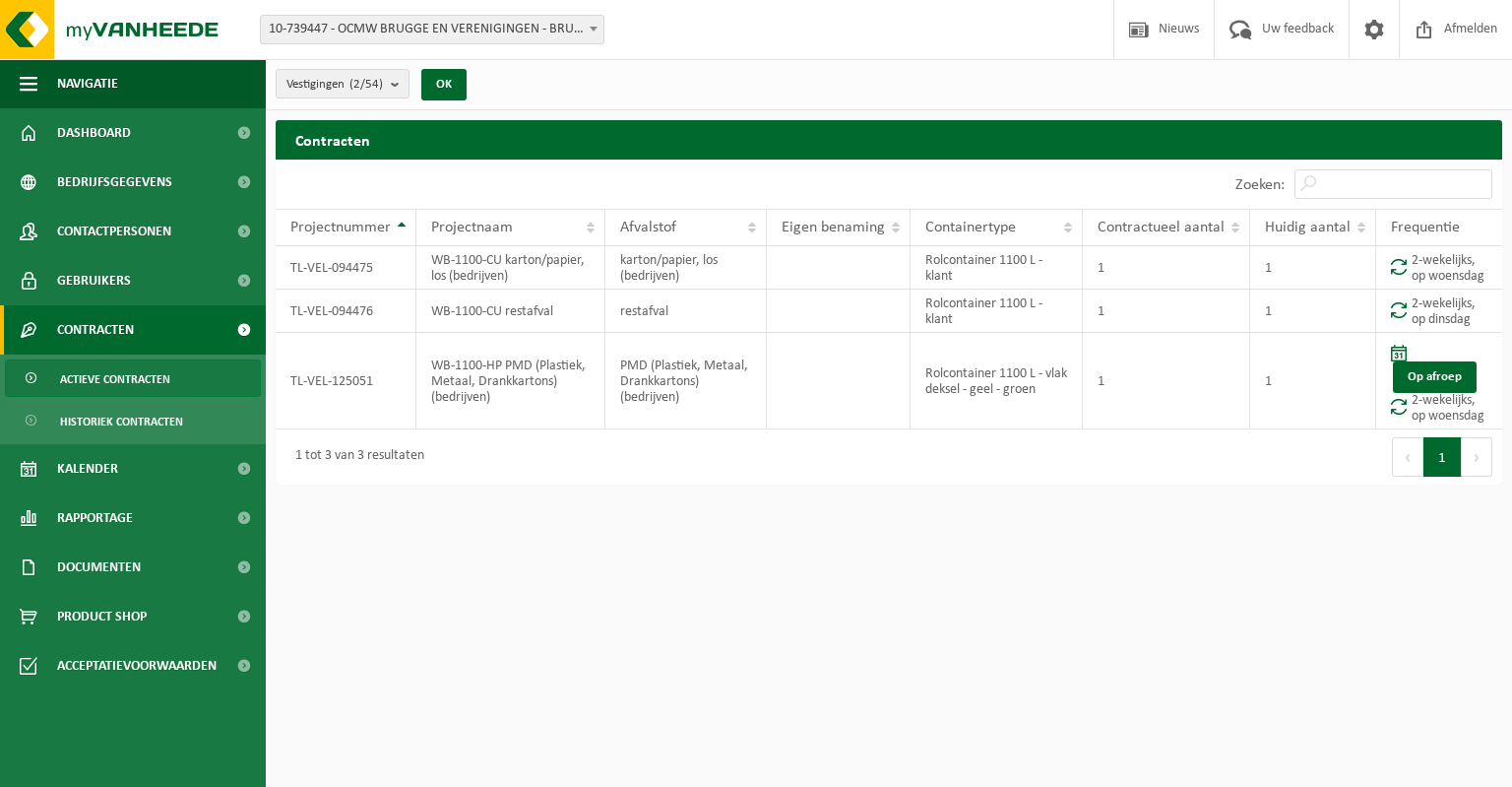 scroll, scrollTop: 0, scrollLeft: 0, axis: both 